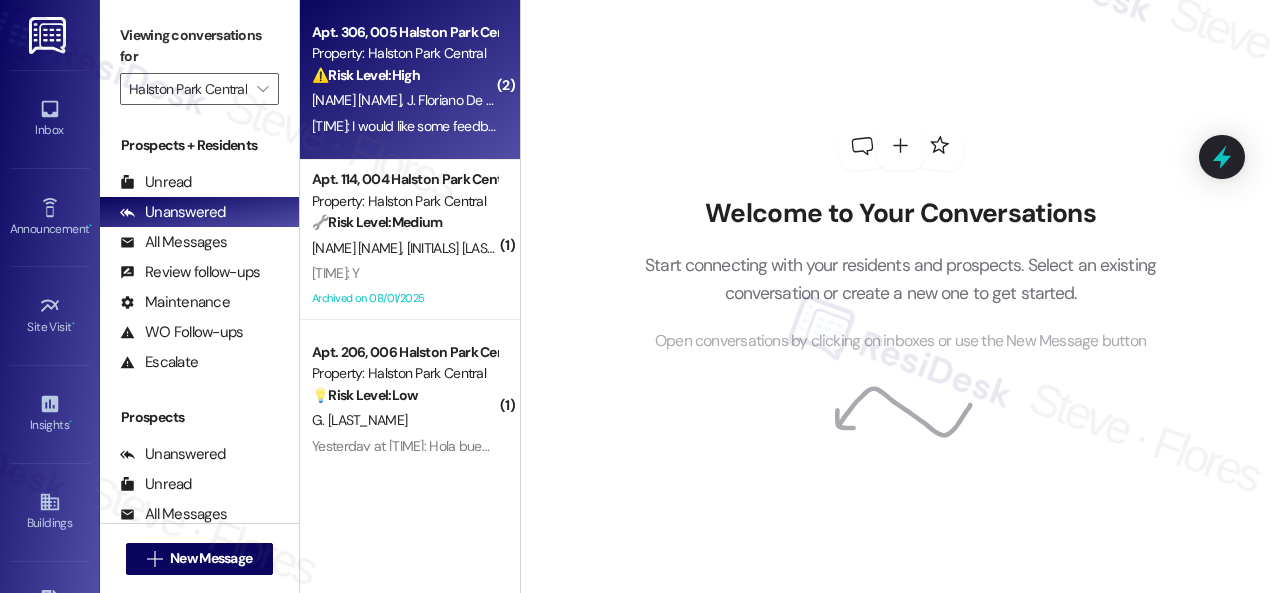 scroll, scrollTop: 0, scrollLeft: 0, axis: both 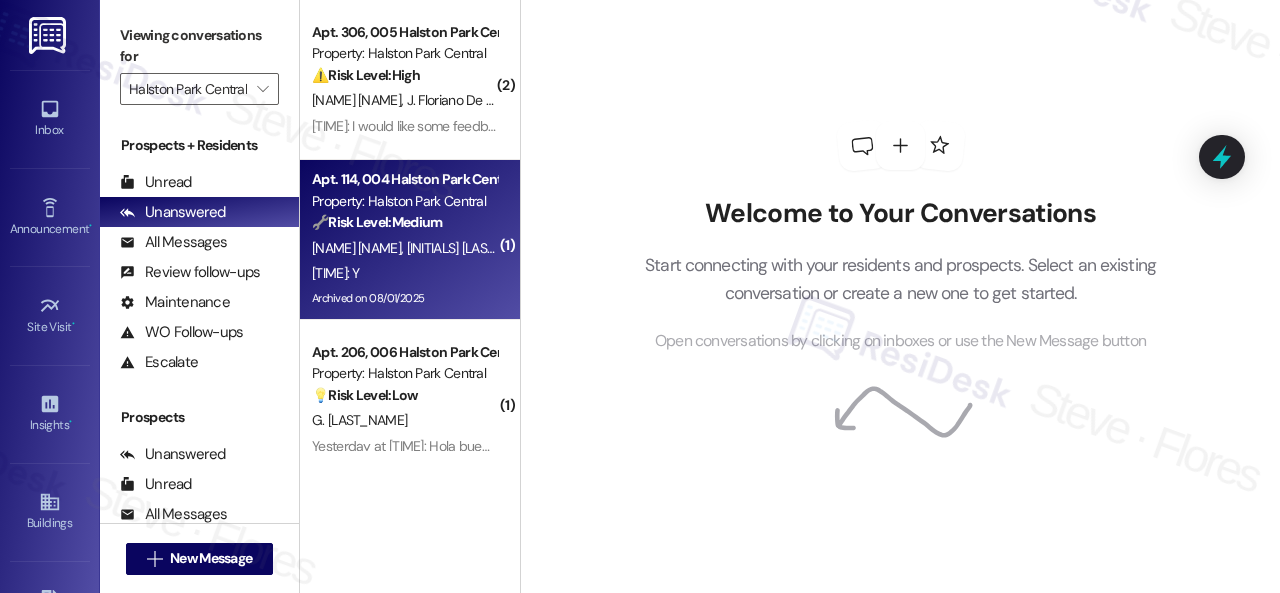 click on "12:48 PM: Y 12:48 PM: Y" at bounding box center [404, 273] 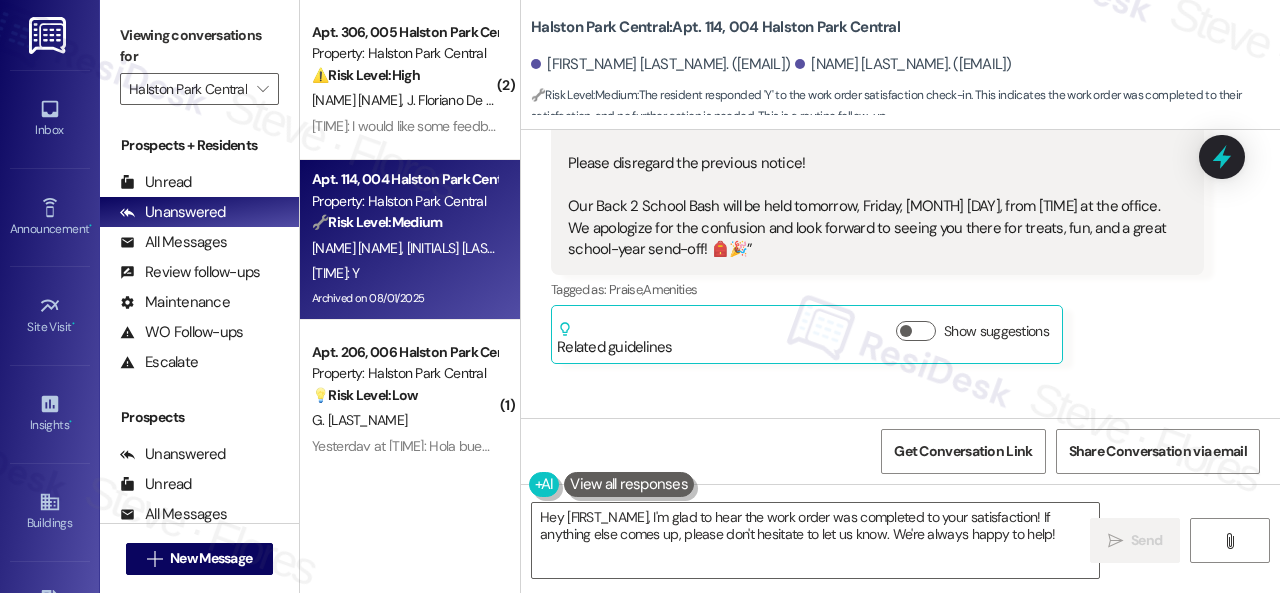 scroll, scrollTop: 67766, scrollLeft: 0, axis: vertical 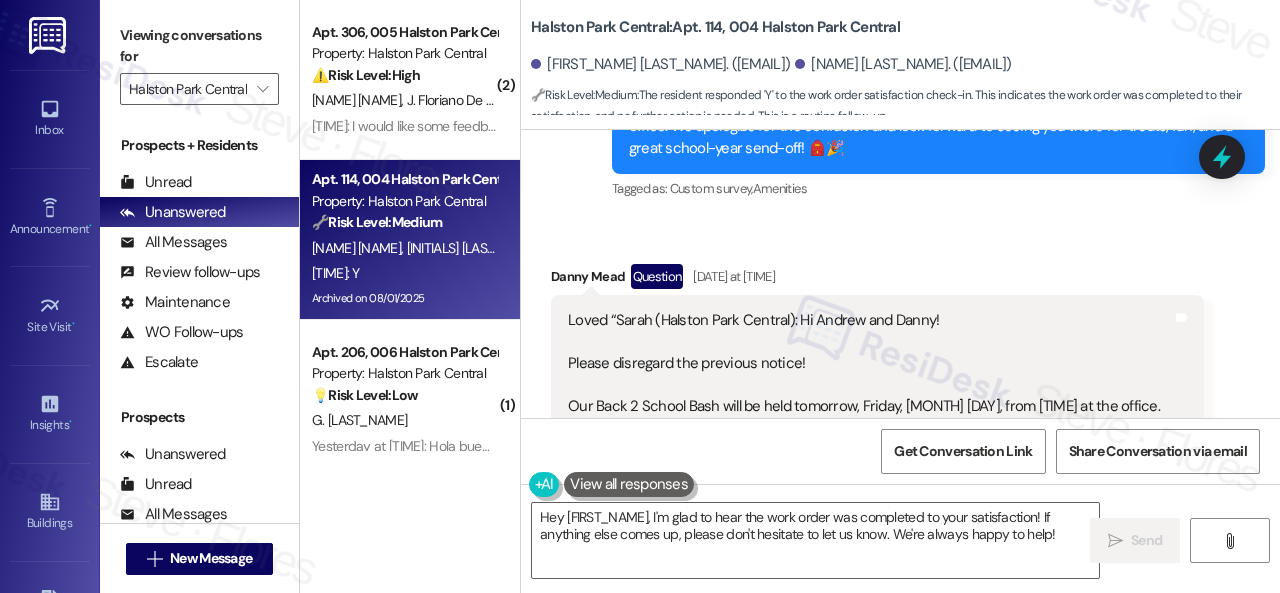 click on "Received via SMS [NAME] [NAME] [MONTH] [DAY], [YEAR] at [TIME] Loved “[NAME] (Halston Park Central): Hi [NAME] and [NAME]!
Please disregard the previous notice!
Our Back 2 School Bash will be held tomorrow, Friday, August 1, from 4:00 to 6:00 PM at the office. We apologize for the confusion and look forward to seeing you there for treats, fun, and a great school-year send-off! 🎒🎉” Tags and notes Tagged as: Praise , Click to highlight conversations about Praise Amenities Click to highlight conversations about Amenities Related guidelines Show suggestions" at bounding box center (900, 399) 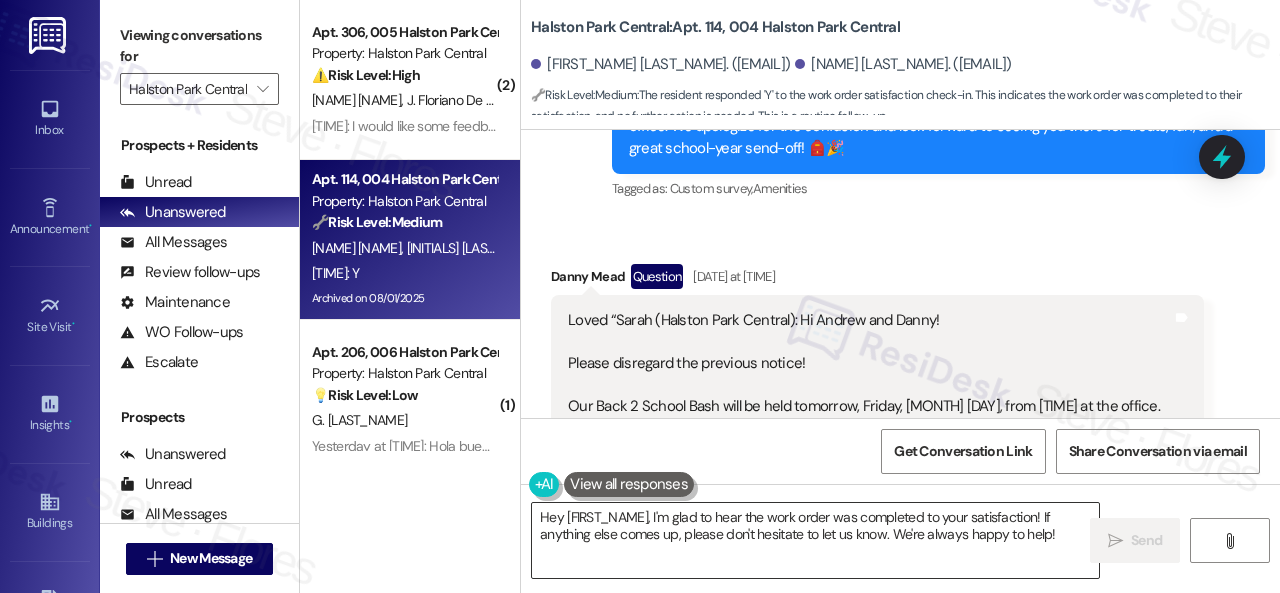 click on "Hey [FIRST_NAME], I'm glad to hear the work order was completed to your satisfaction! If anything else comes up, please don't hesitate to let us know. We're always happy to help!" at bounding box center [815, 540] 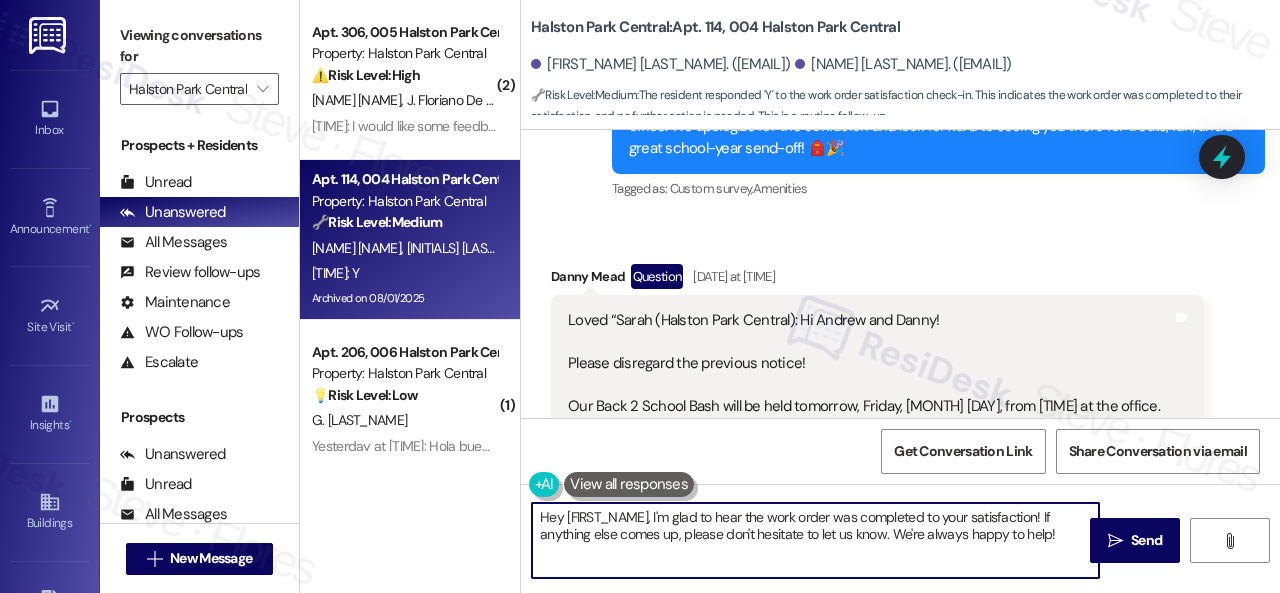 paste on "Thanks for your feedback. We appreciate it." 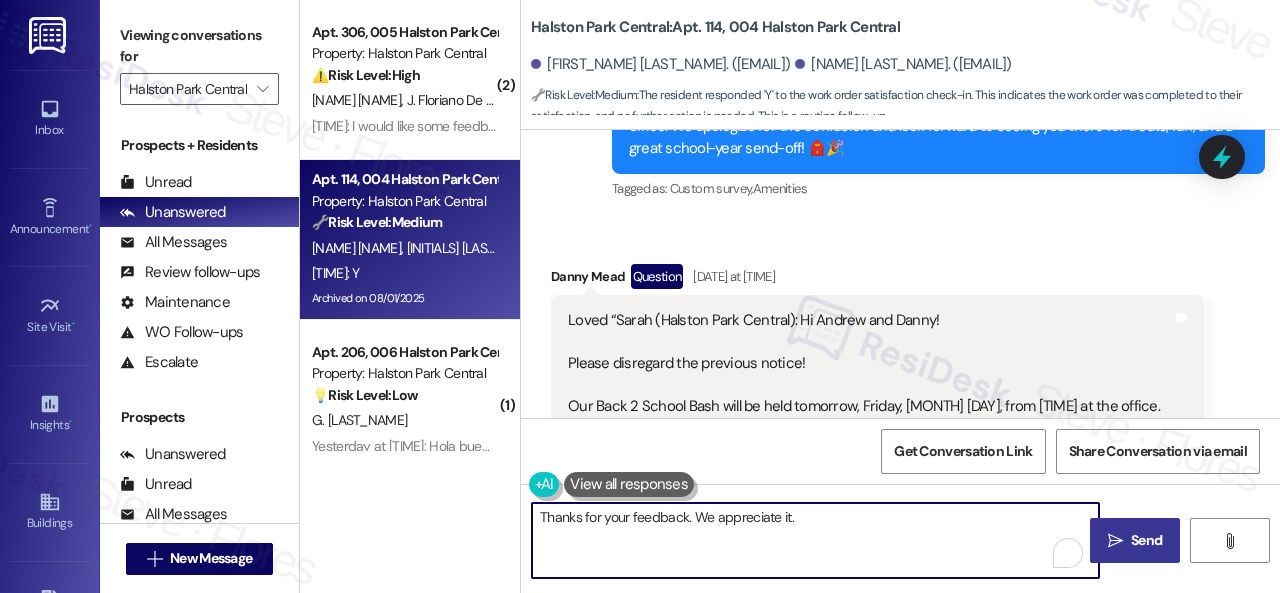 type on "Thanks for your feedback. We appreciate it." 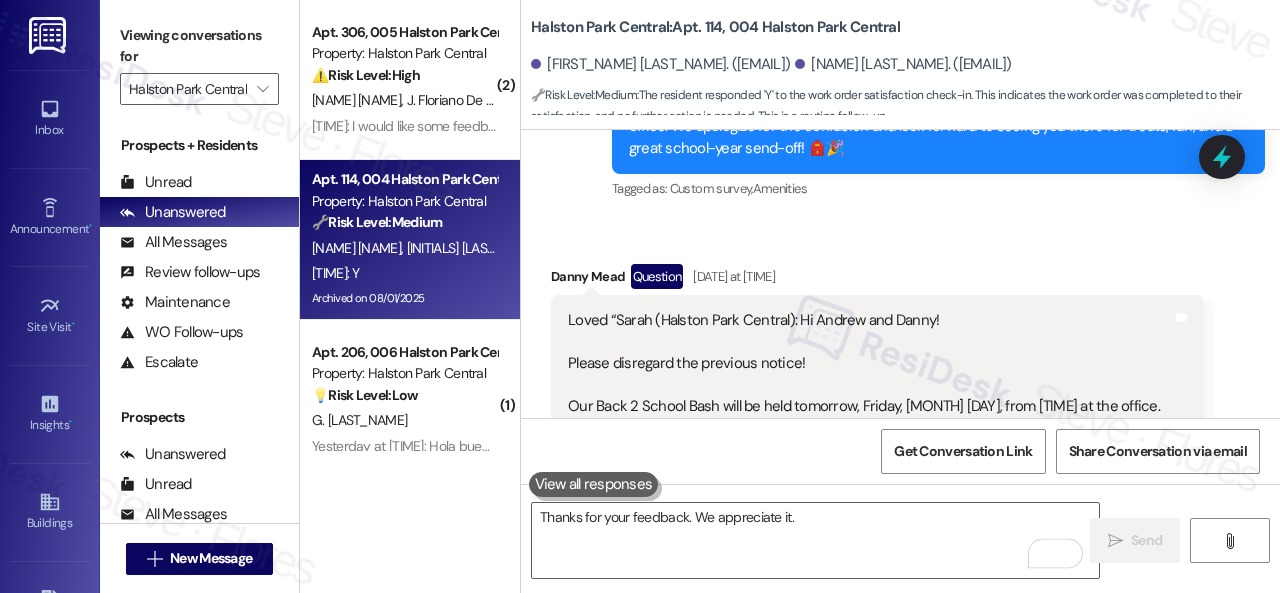 scroll, scrollTop: 69065, scrollLeft: 0, axis: vertical 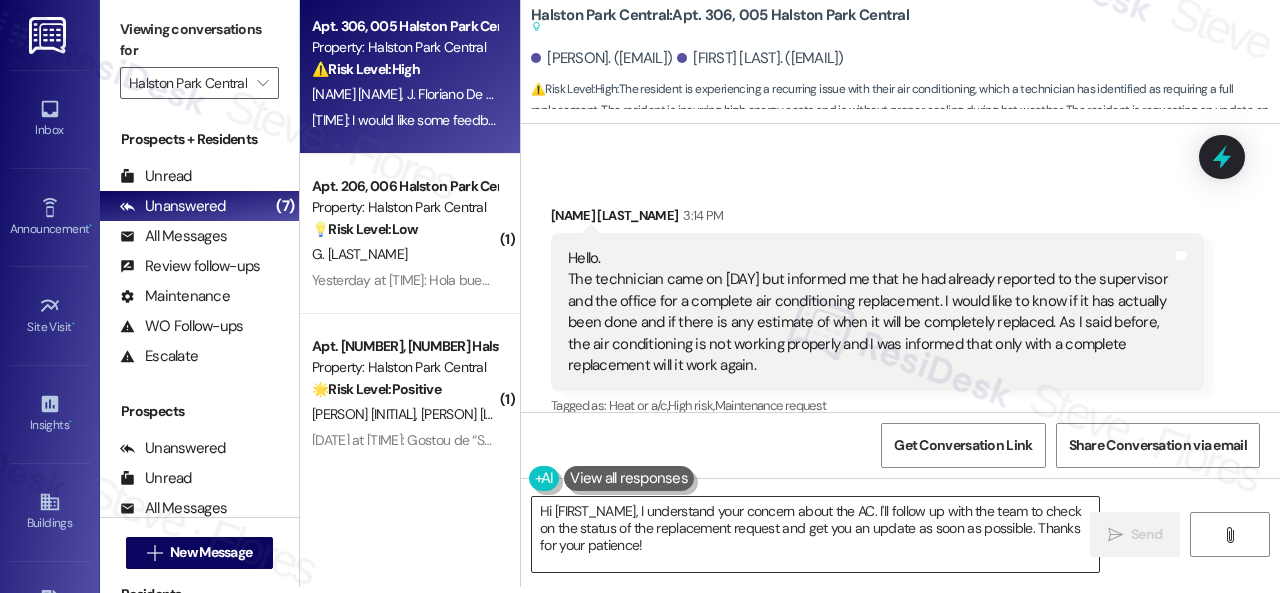 click on "Hi [FIRST_NAME], I understand your concern about the AC. I'll follow up with the team to check on the status of the replacement request and get you an update as soon as possible. Thanks for your patience!" at bounding box center (815, 534) 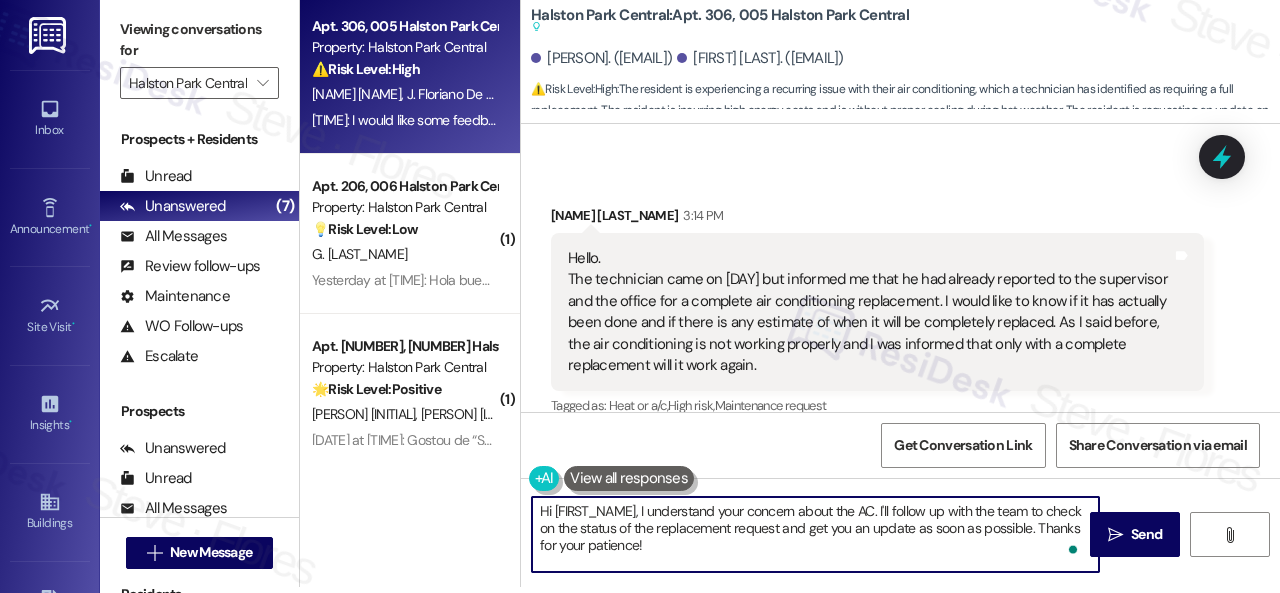 drag, startPoint x: 554, startPoint y: 515, endPoint x: 638, endPoint y: 511, distance: 84.095184 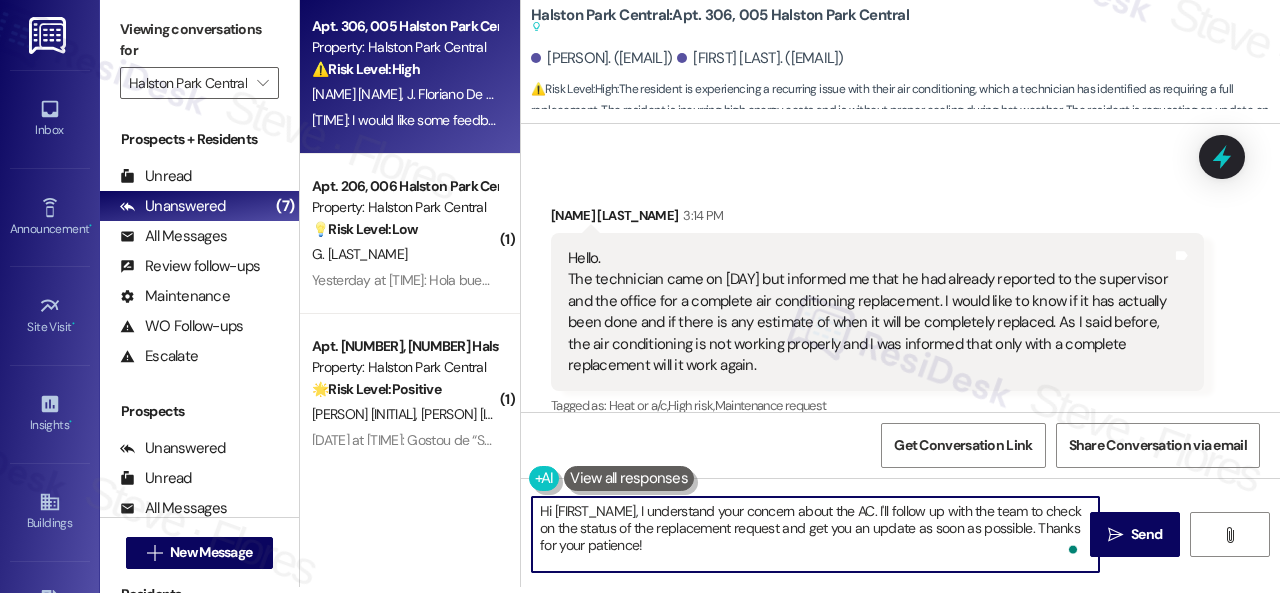 click on "Hi [FIRST_NAME], I understand your concern about the AC. I'll follow up with the team to check on the status of the replacement request and get you an update as soon as possible. Thanks for your patience!" at bounding box center [815, 534] 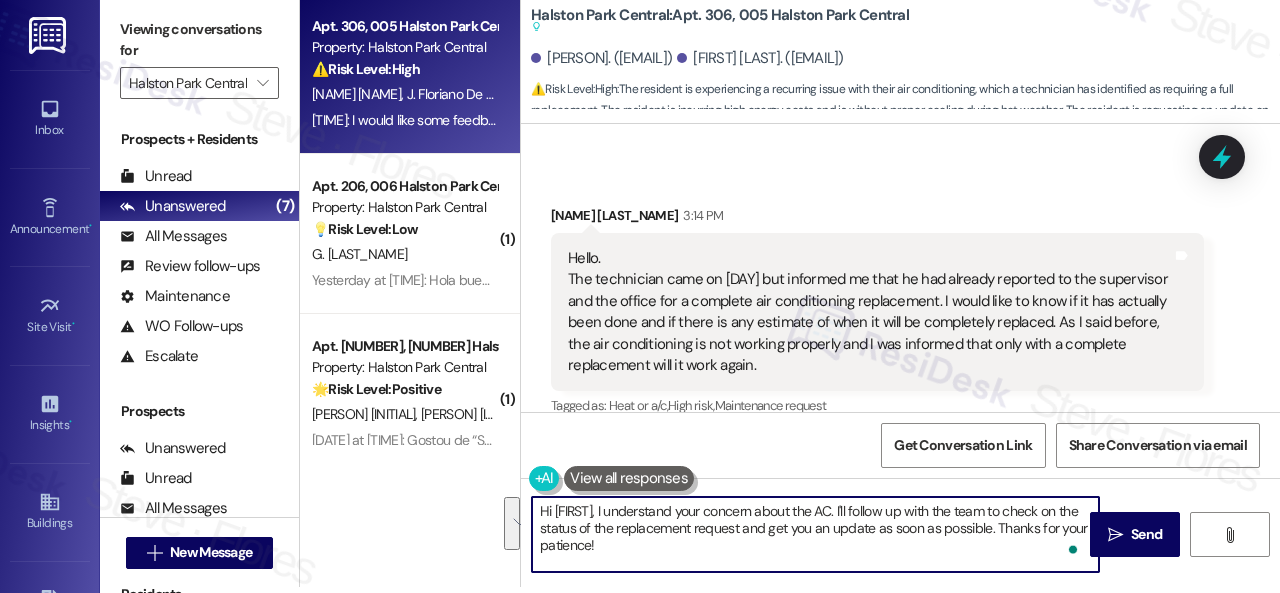drag, startPoint x: 838, startPoint y: 511, endPoint x: 870, endPoint y: 560, distance: 58.5235 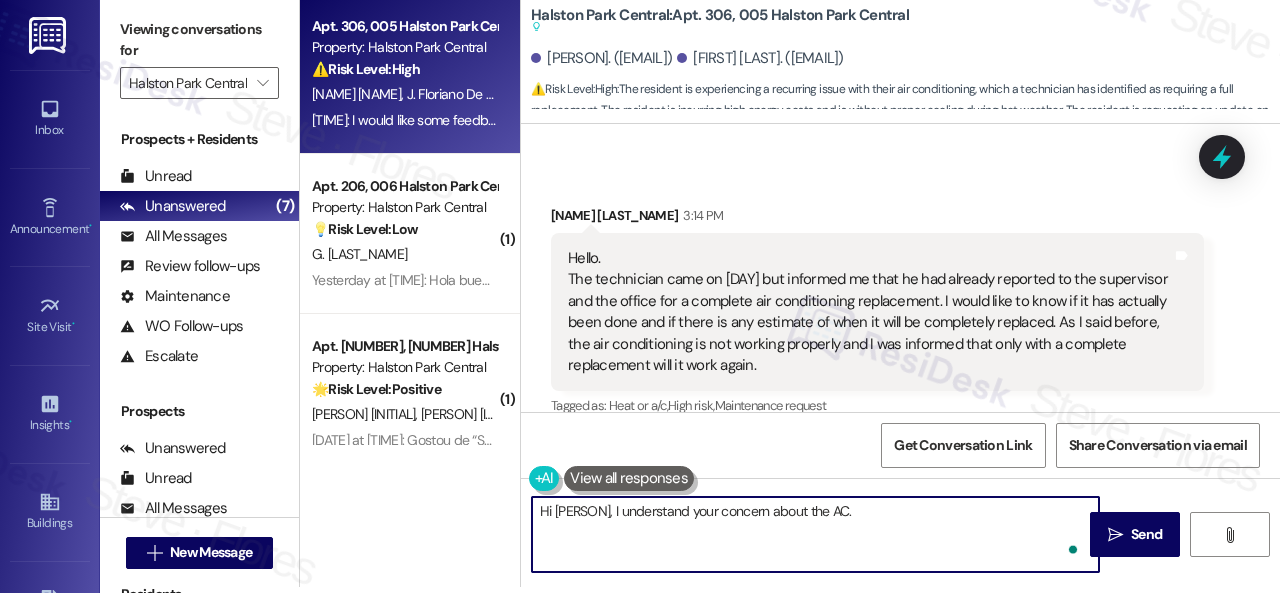 paste on "Do you have a maintenance request for the issue? If so, is the work order still open/active? If it is, please provide the work order number, and I'll gladly follow up with the site team immediately. Thank you!" 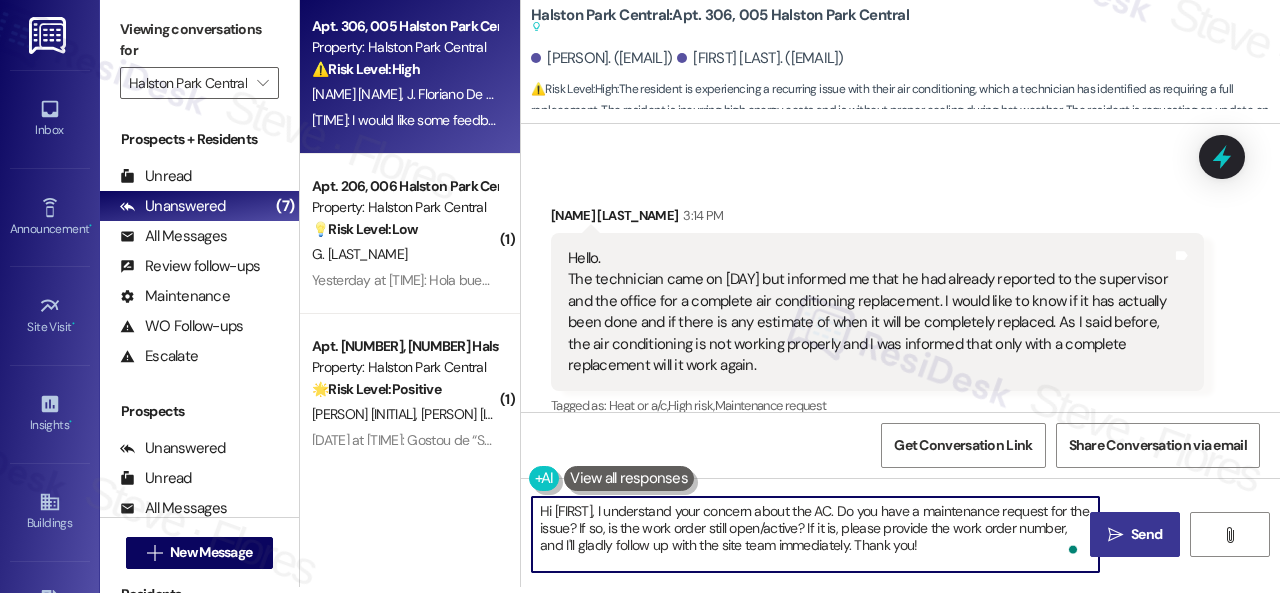 type on "Hi [FIRST], I understand your concern about the AC. Do you have a maintenance request for the issue? If so, is the work order still open/active? If it is, please provide the work order number, and I'll gladly follow up with the site team immediately. Thank you!" 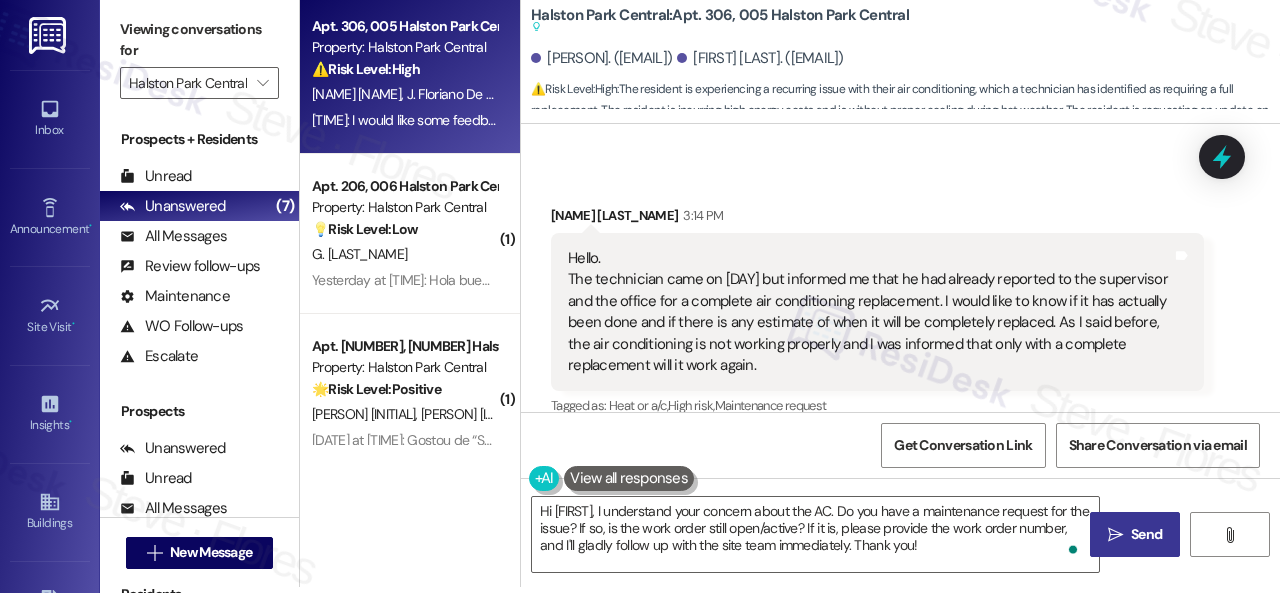 click on "Send" at bounding box center [1146, 534] 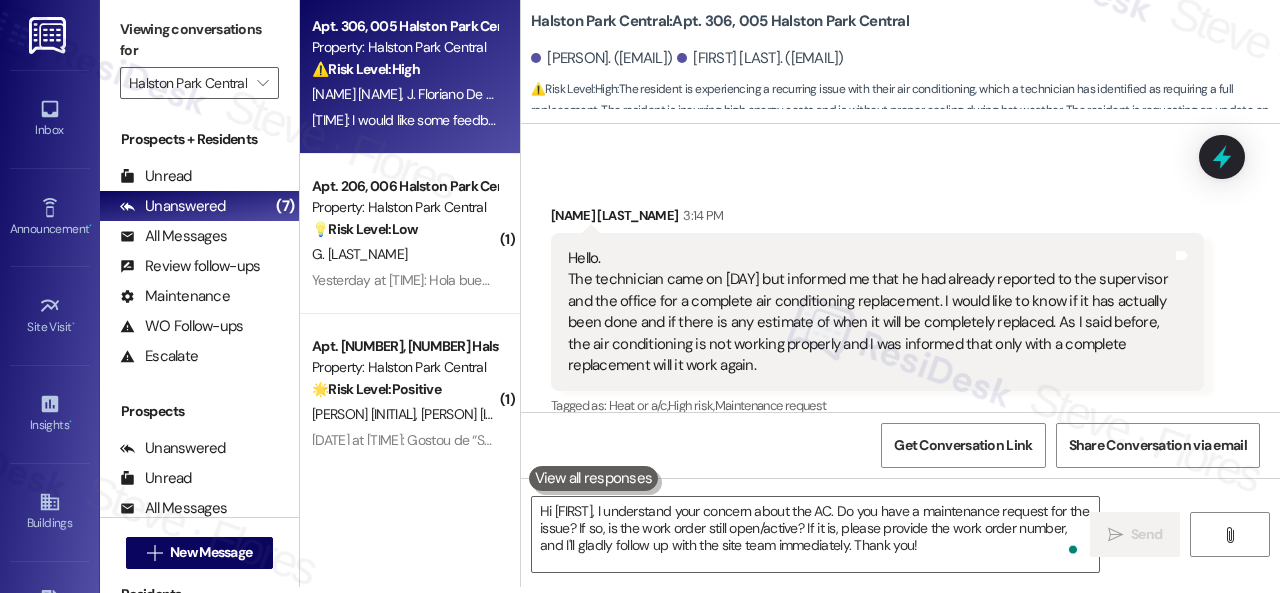 scroll, scrollTop: 0, scrollLeft: 0, axis: both 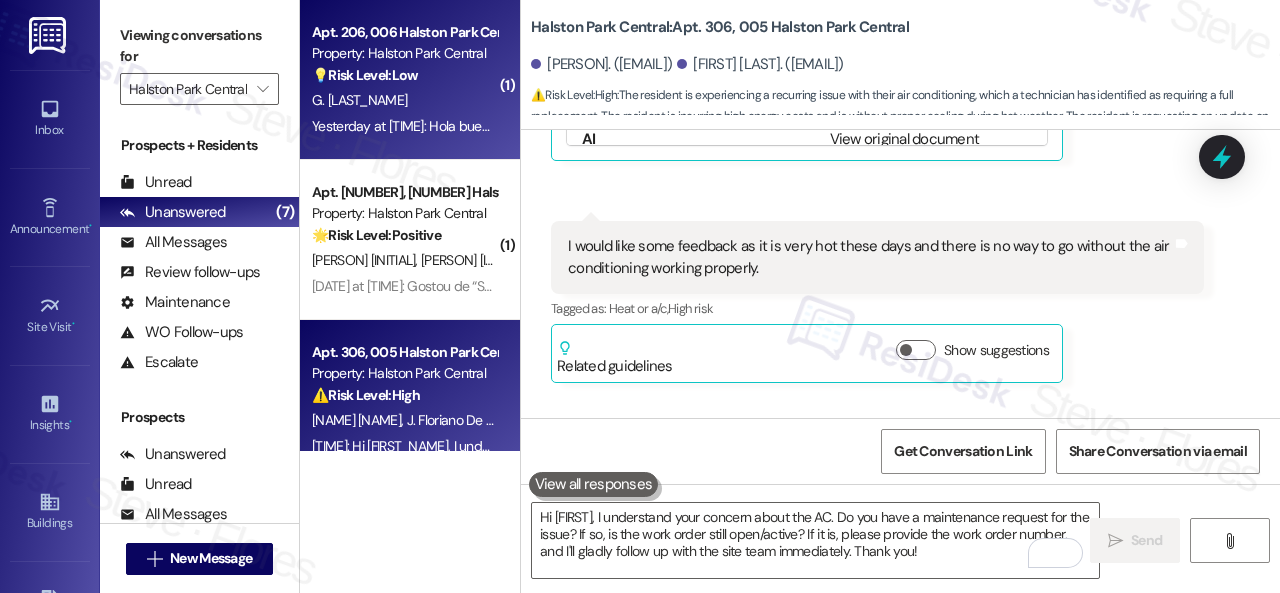 click on "G. [LAST_NAME]" at bounding box center [404, 100] 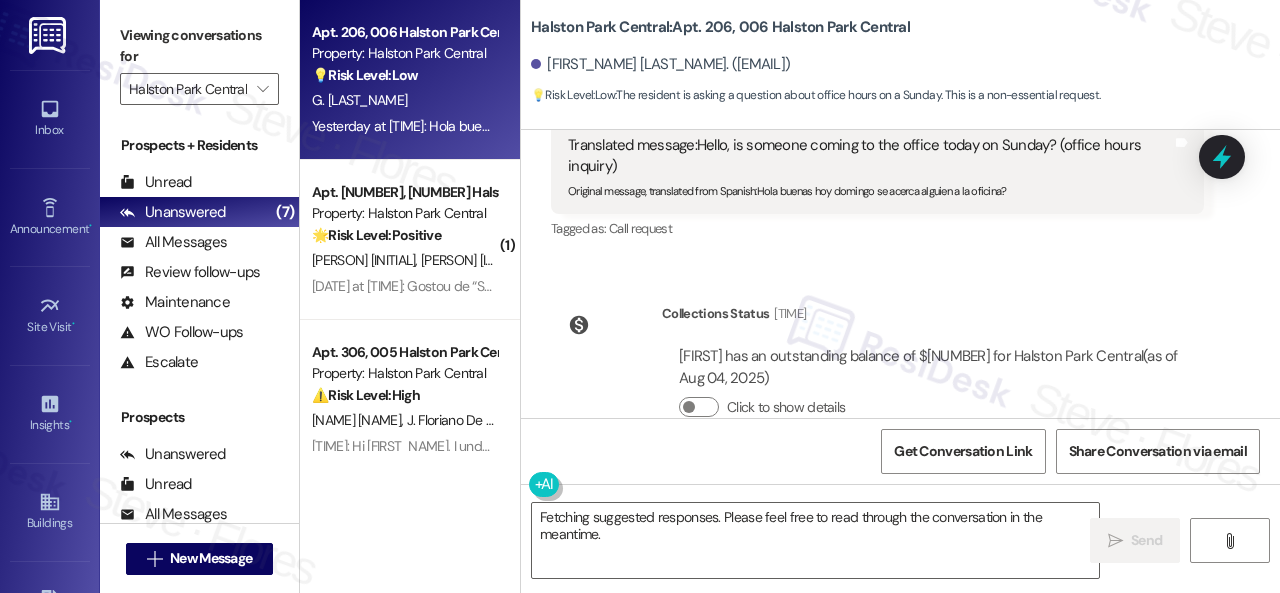 scroll, scrollTop: 974, scrollLeft: 0, axis: vertical 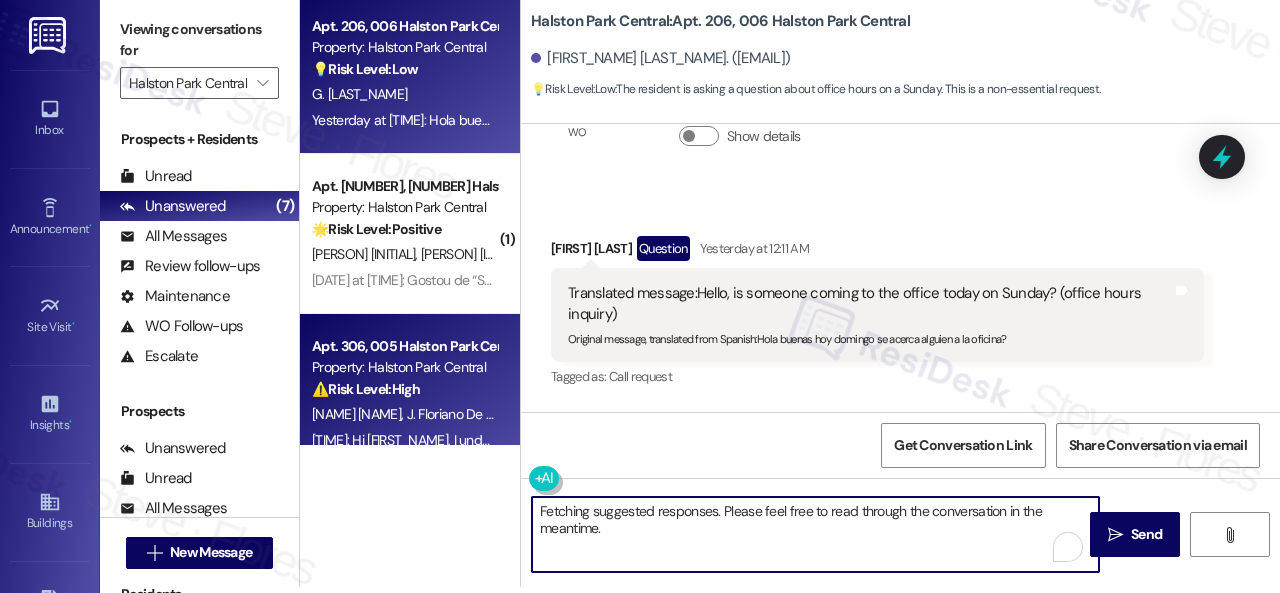 drag, startPoint x: 640, startPoint y: 529, endPoint x: 446, endPoint y: 419, distance: 223.0157 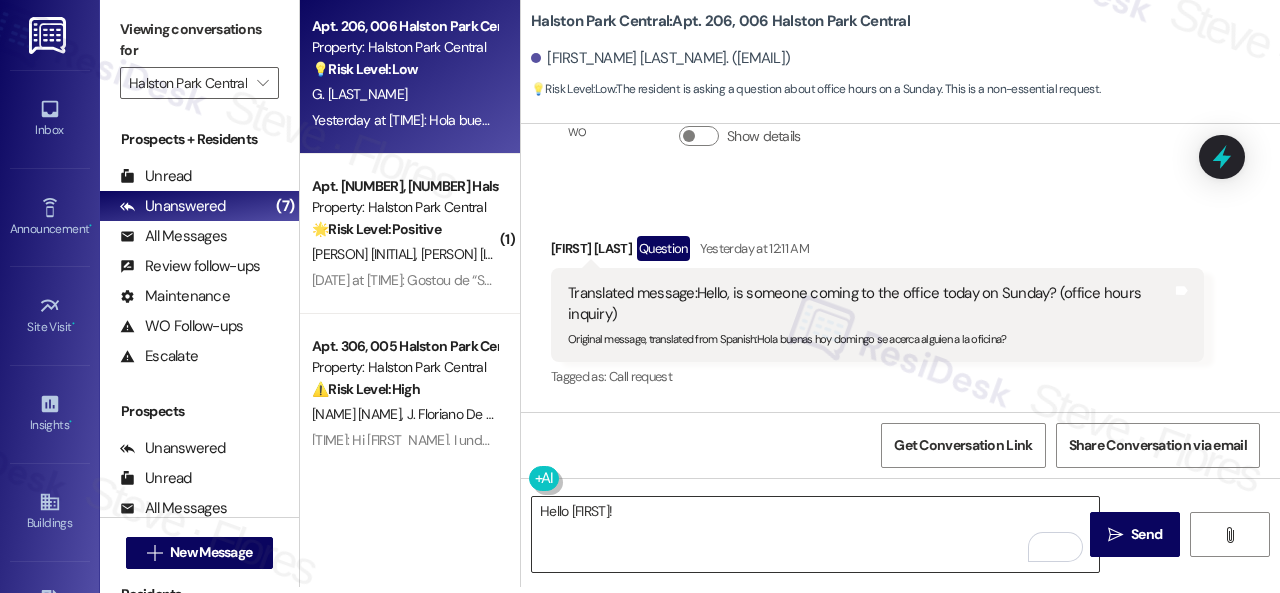 click on "Hello [FIRST]!" at bounding box center [815, 534] 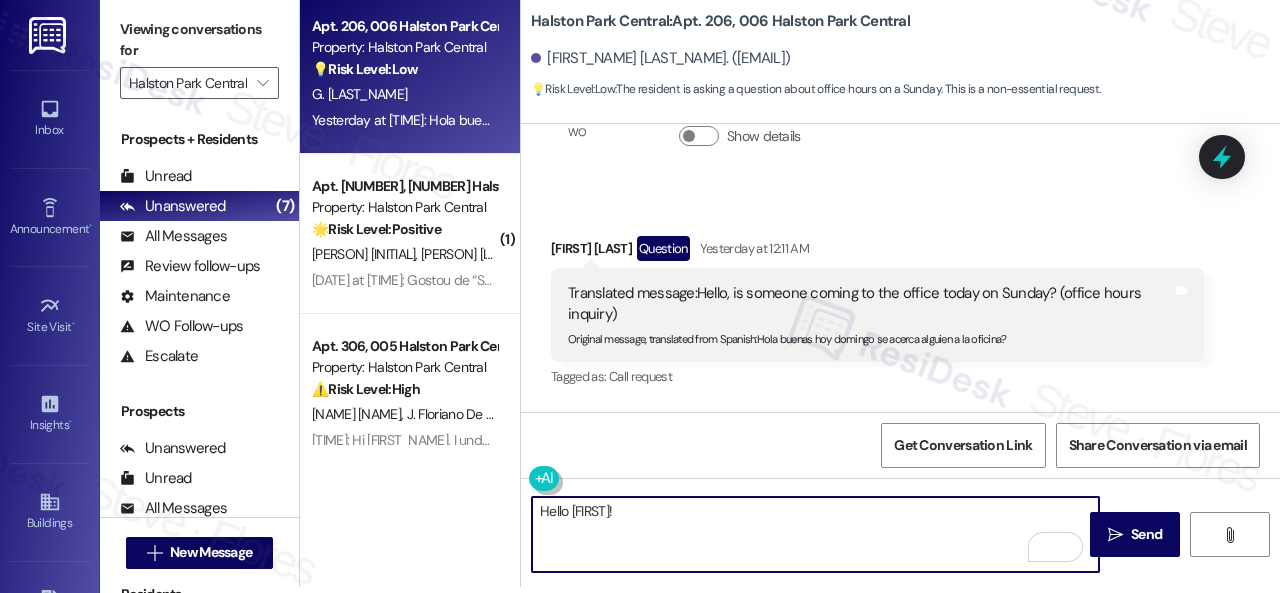 paste on "I apologize for the late reply. I was away for the weekend." 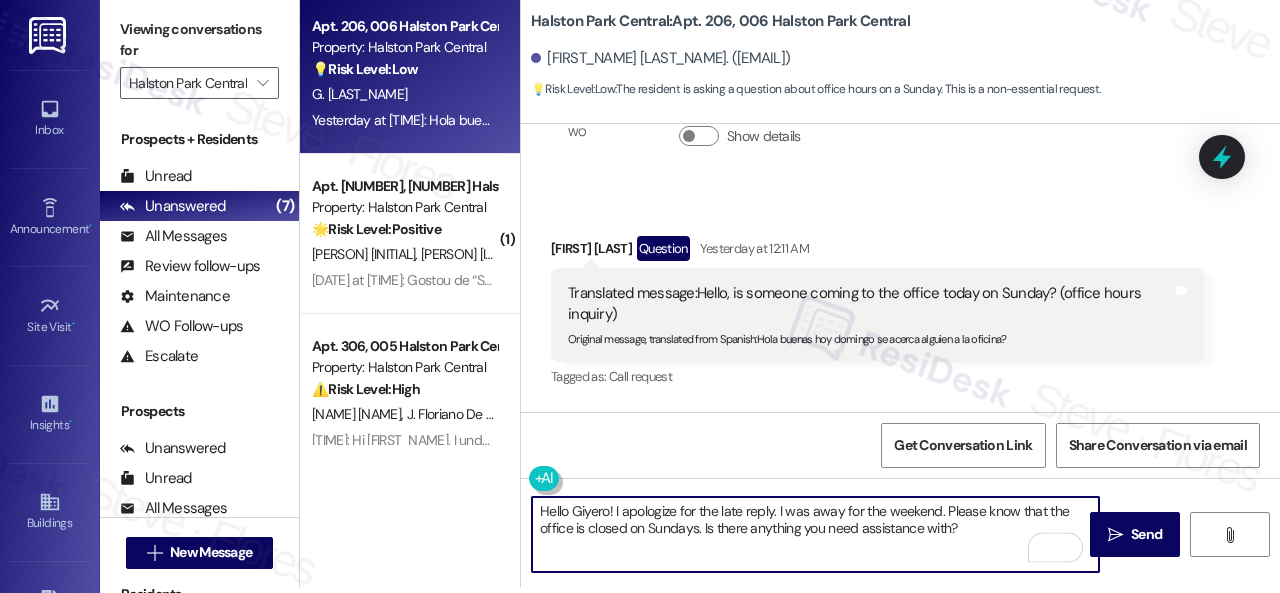 type on "Hello Giyero! I apologize for the late reply. I was away for the weekend. Please know that the office is closed on Sundays. Is there anything you need assistance with?" 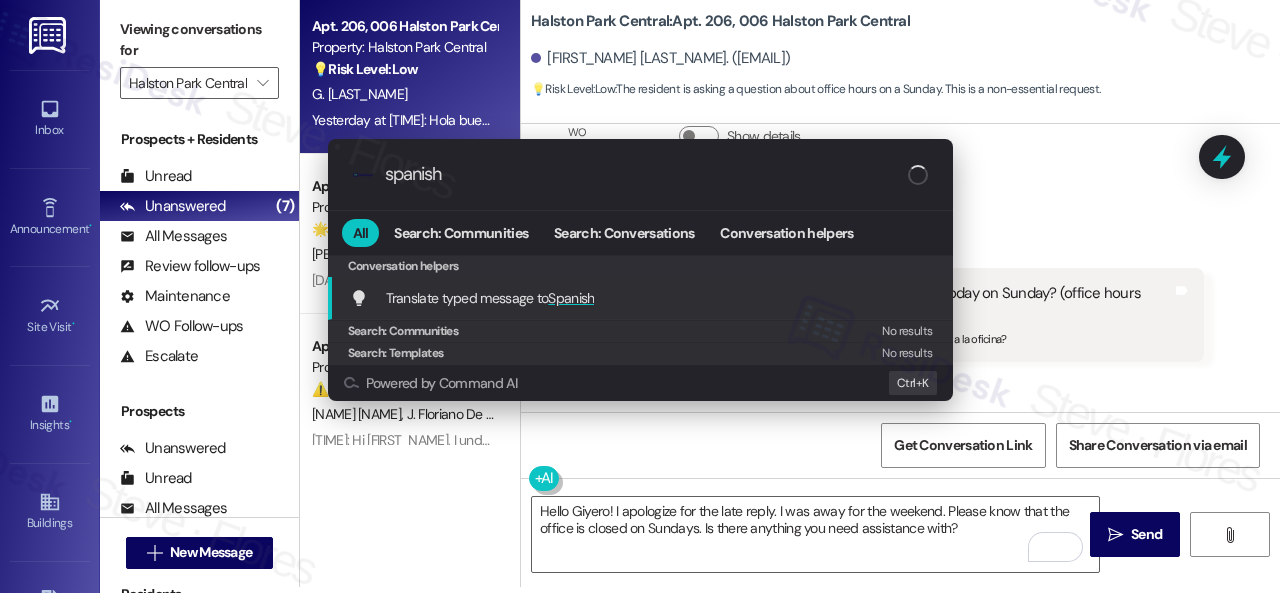 type on "spanish" 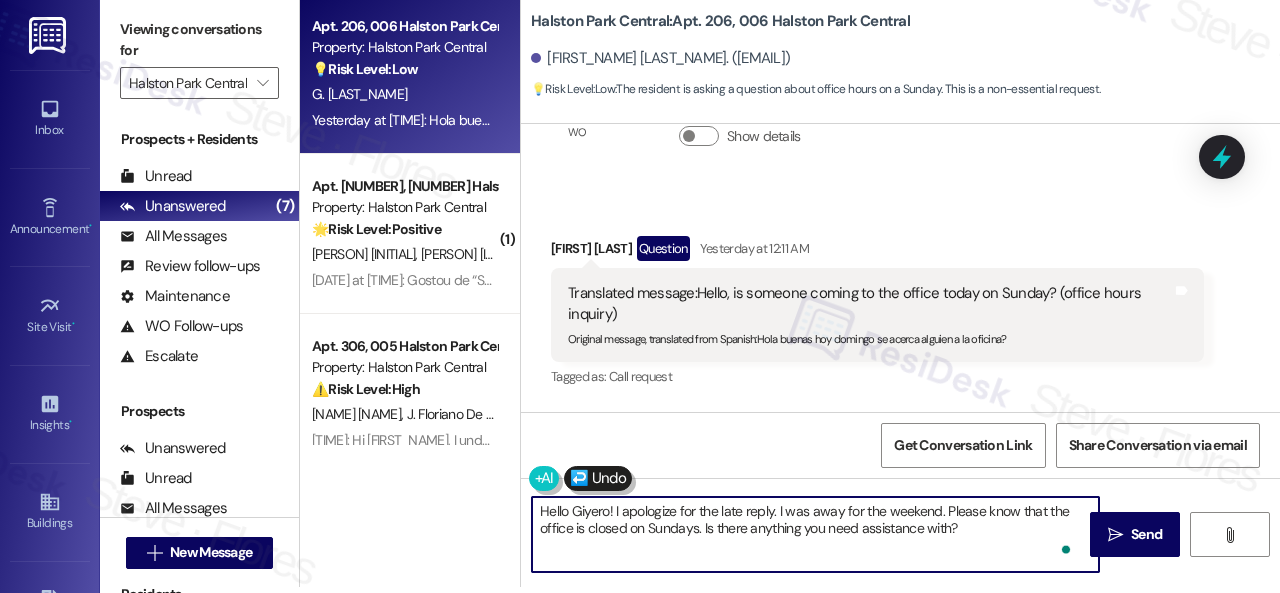 scroll, scrollTop: 16, scrollLeft: 0, axis: vertical 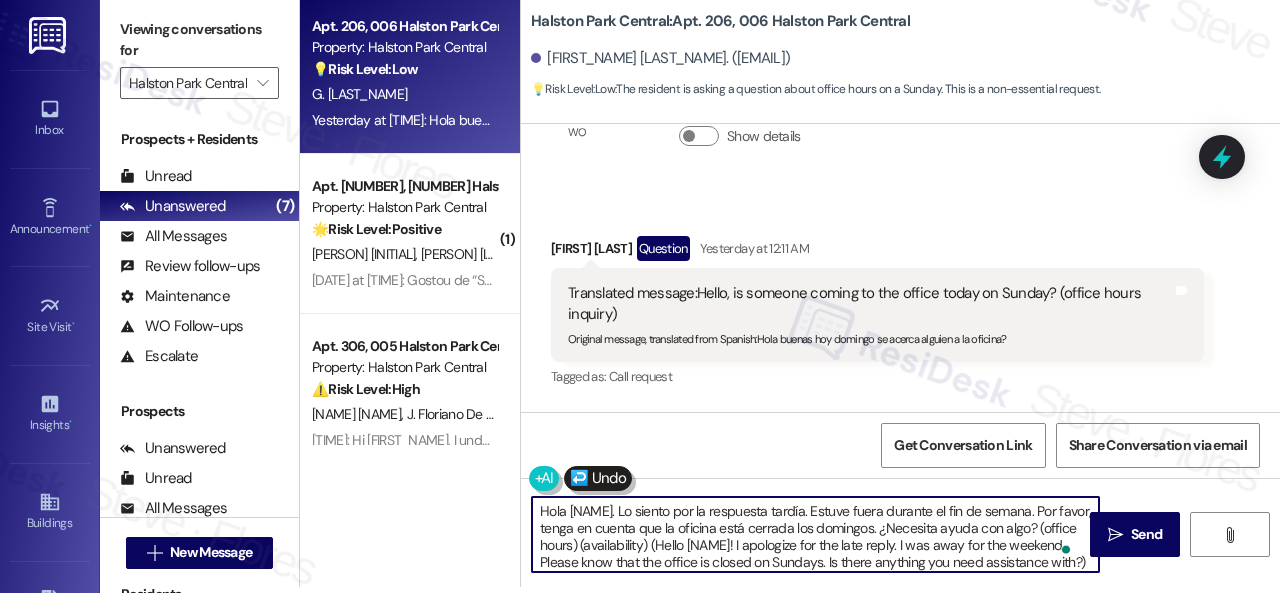 click on "Hola [NAME]. Lo siento por la respuesta tardía. Estuve fuera durante el fin de semana. Por favor, tenga en cuenta que la oficina está cerrada los domingos. ¿Necesita ayuda con algo? (office hours) (availability) (Hello [NAME]! I apologize for the late reply. I was away for the weekend. Please know that the office is closed on Sundays. Is there anything you need assistance with?)" at bounding box center [815, 534] 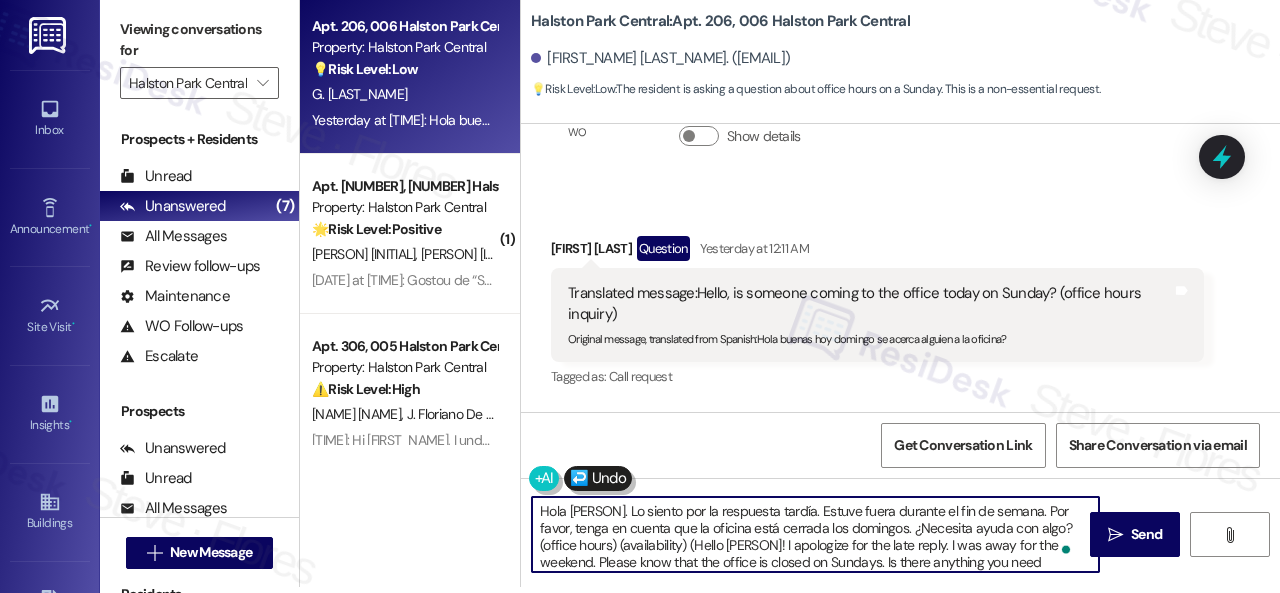 scroll, scrollTop: 16, scrollLeft: 0, axis: vertical 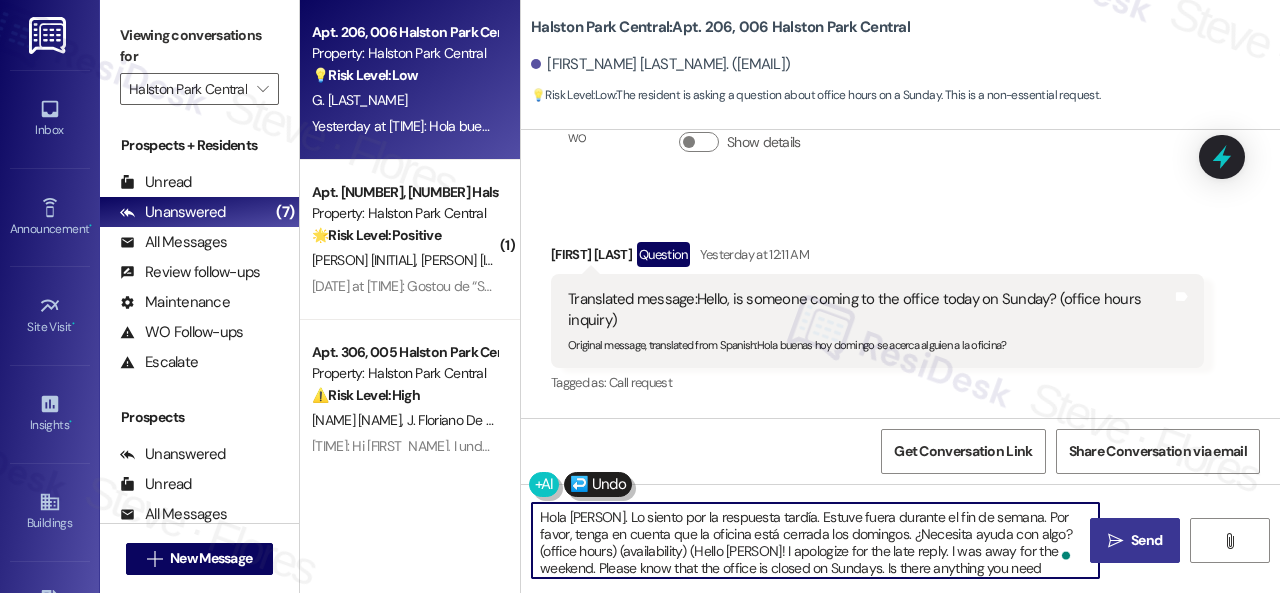 type on "Hola [PERSON]. Lo siento por la respuesta tardía. Estuve fuera durante el fin de semana. Por favor, tenga en cuenta que la oficina está cerrada los domingos. ¿Necesita ayuda con algo? (office hours) (availability) (Hello [PERSON]! I apologize for the late reply. I was away for the weekend. Please know that the office is closed on Sundays. Is there anything you need assistance with?)" 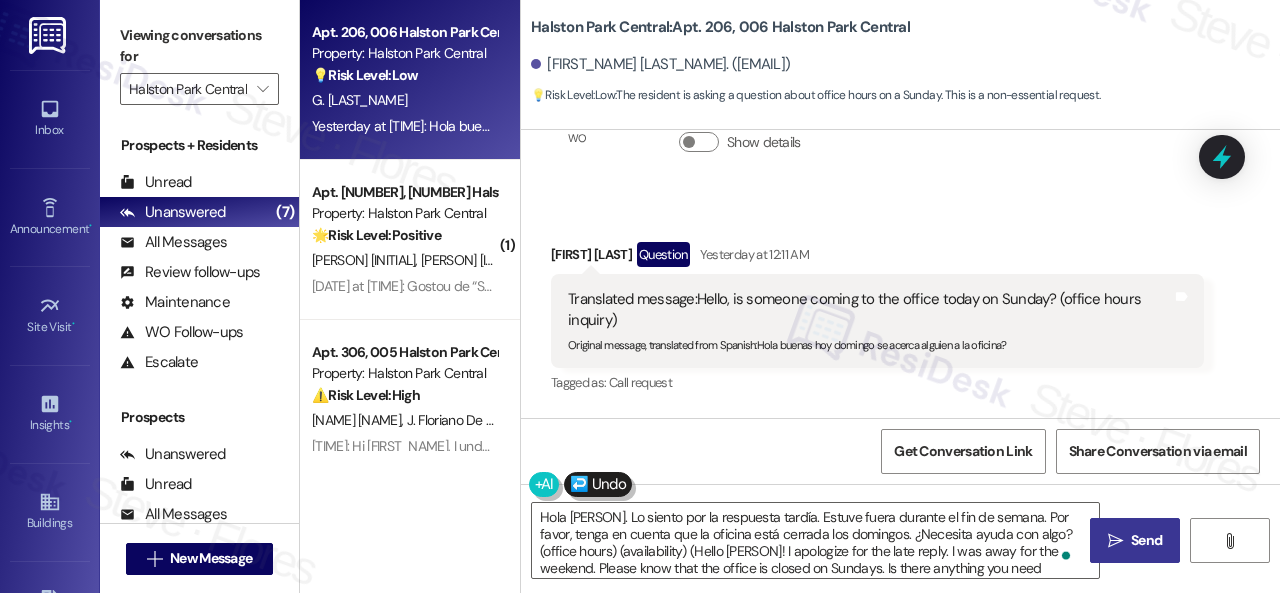 click on "Send" at bounding box center (1146, 540) 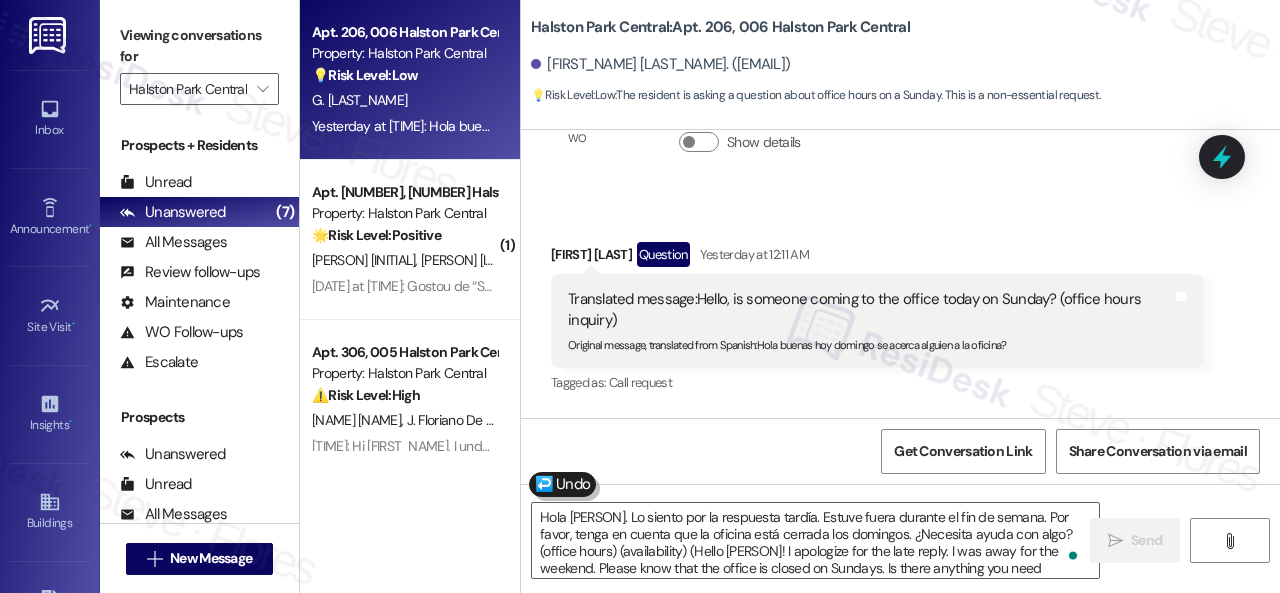 scroll, scrollTop: 767, scrollLeft: 0, axis: vertical 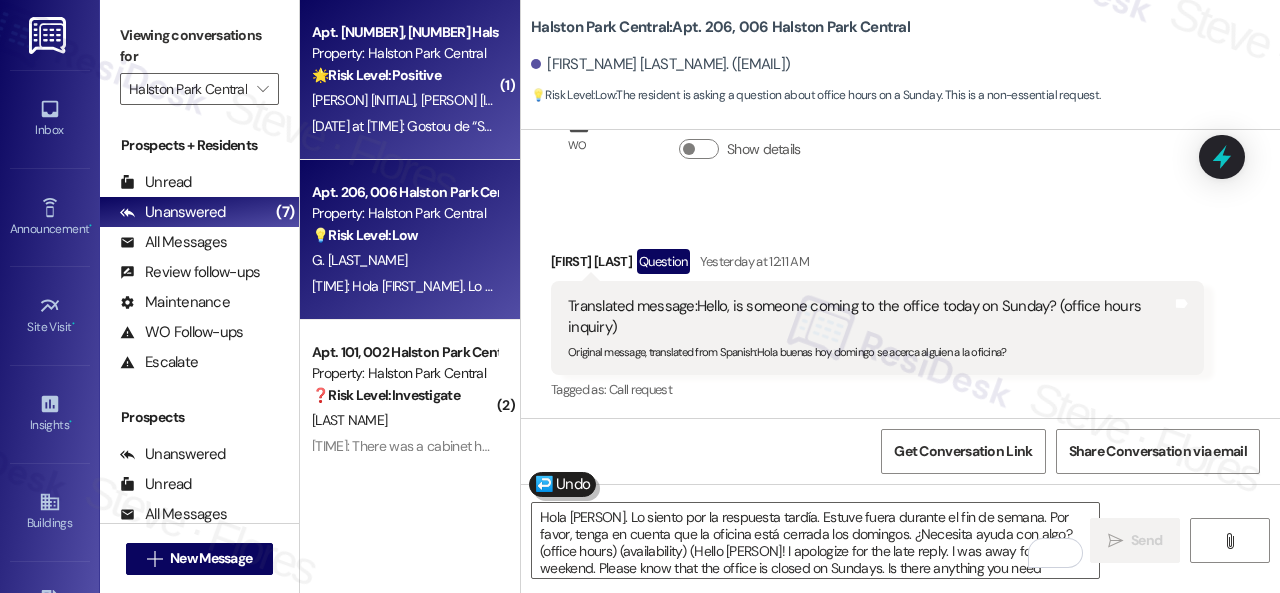 click on "[FIRST] [LAST] [FIRST] [LAST]" at bounding box center [404, 100] 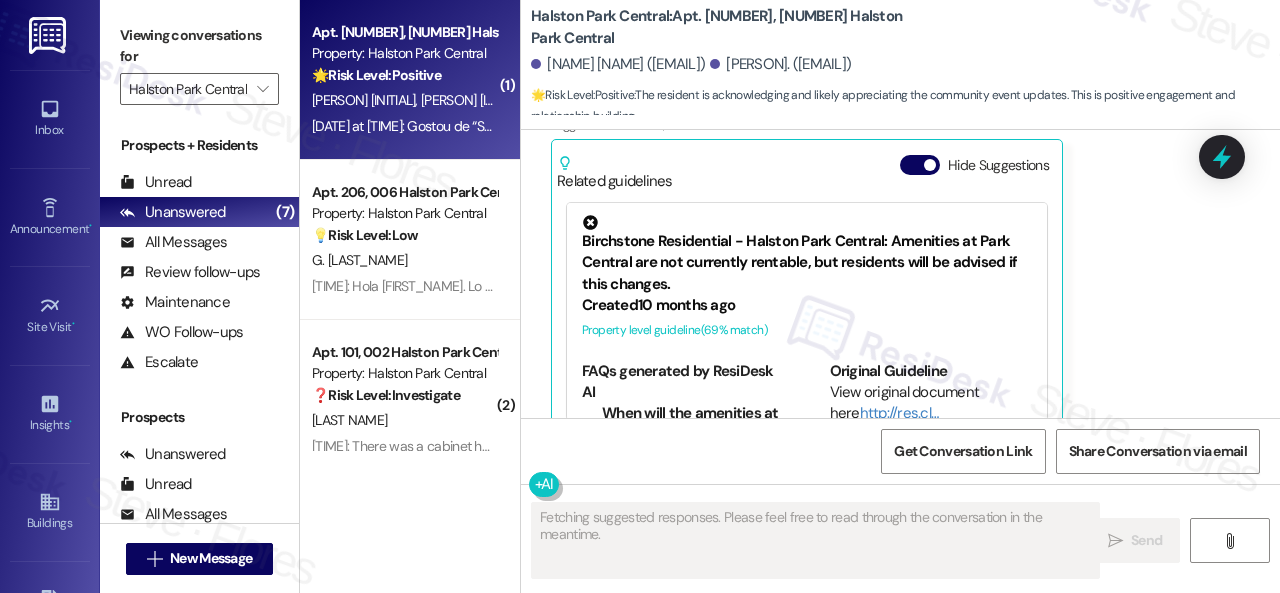 scroll 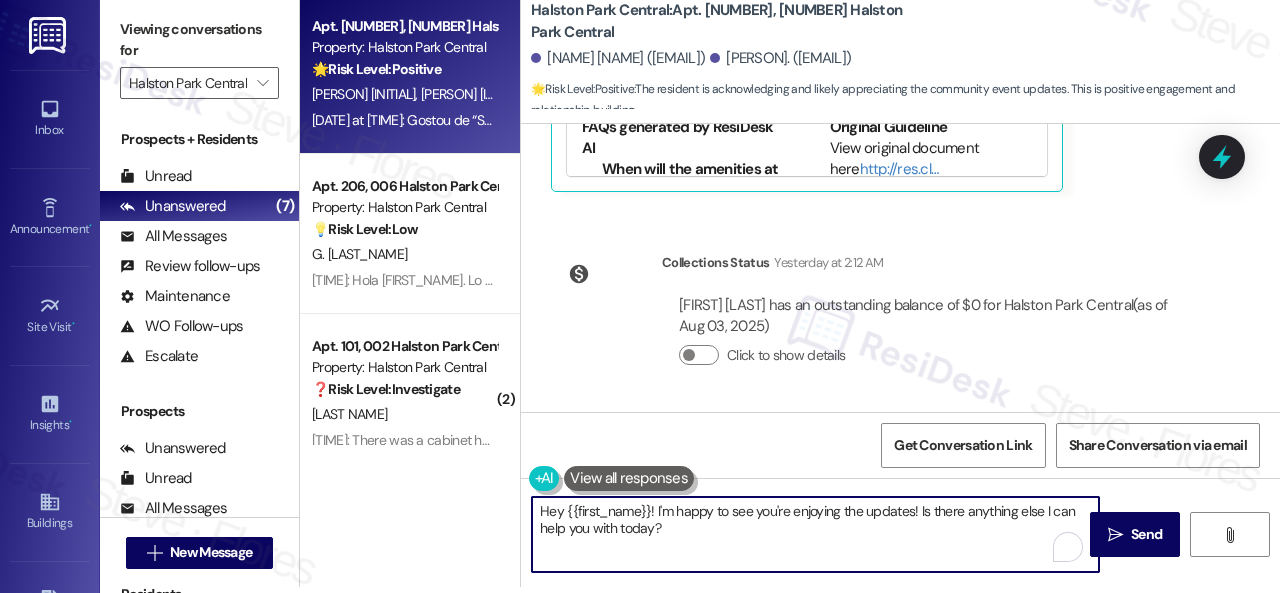 drag, startPoint x: 579, startPoint y: 511, endPoint x: 486, endPoint y: 489, distance: 95.566734 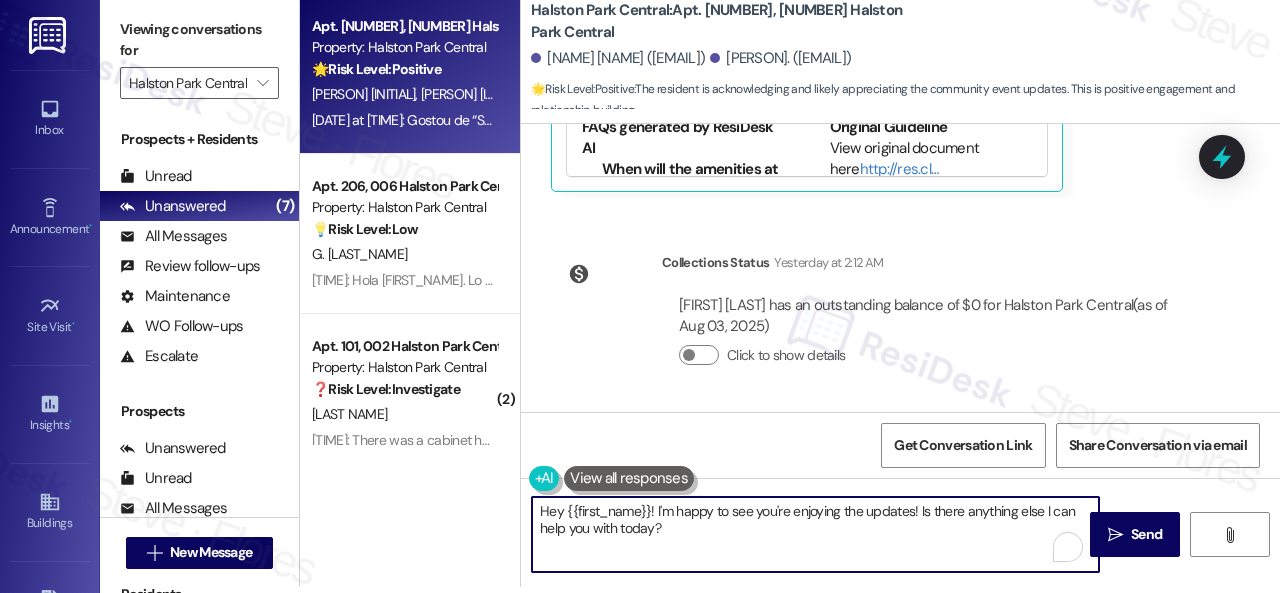 click on "Apt. [APARTMENT_NUMBER], [ADDRESS] Property: [PROPERTY_NAME] 🌟  Risk Level:  Positive The resident is acknowledging and likely appreciating the community event updates. This is positive engagement and relationship building. [AGENT_NAME] [AGENT_NAME] [TIME]: Gostou de “[FIRST_NAME] ([PROPERTY_NAME]): Hi [FIRST_NAME] and [FIRST_NAME]! 🎡⛱
Just a reminder—our Carnival Pool Party is happening today, Friday, [MONTH] [DAY], from [TIME] at the pool!
Come cool off, enjoy games and treats, and celebrate summer carnival-style!
We can’t wait to see you there!” [TIME]: Gostou de “[FIRST_NAME] ([PROPERTY_NAME]): Hi [FIRST_NAME] and [FIRST_NAME]! 🎡⛱
Just a reminder—our Carnival Pool Party is happening today, Friday, [MONTH] [DAY], from [TIME] at the pool!
Come cool off, enjoy games and treats, and celebrate summer carnival-style!
We can’t wait to see you there!” Apt. [APARTMENT_NUMBER], [ADDRESS] Property: [PROPERTY_NAME] 💡  Risk Level:  Low [AGENT_NAME] ( 2 ) ❓  Risk Level:  (" at bounding box center (790, 290) 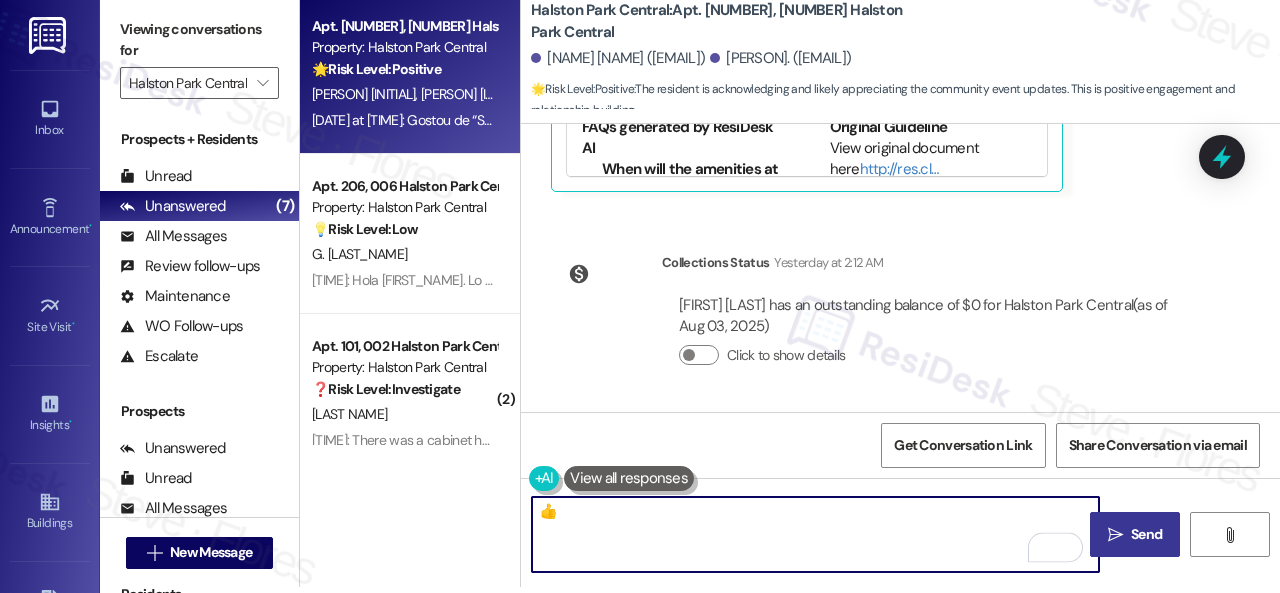 type on "👍" 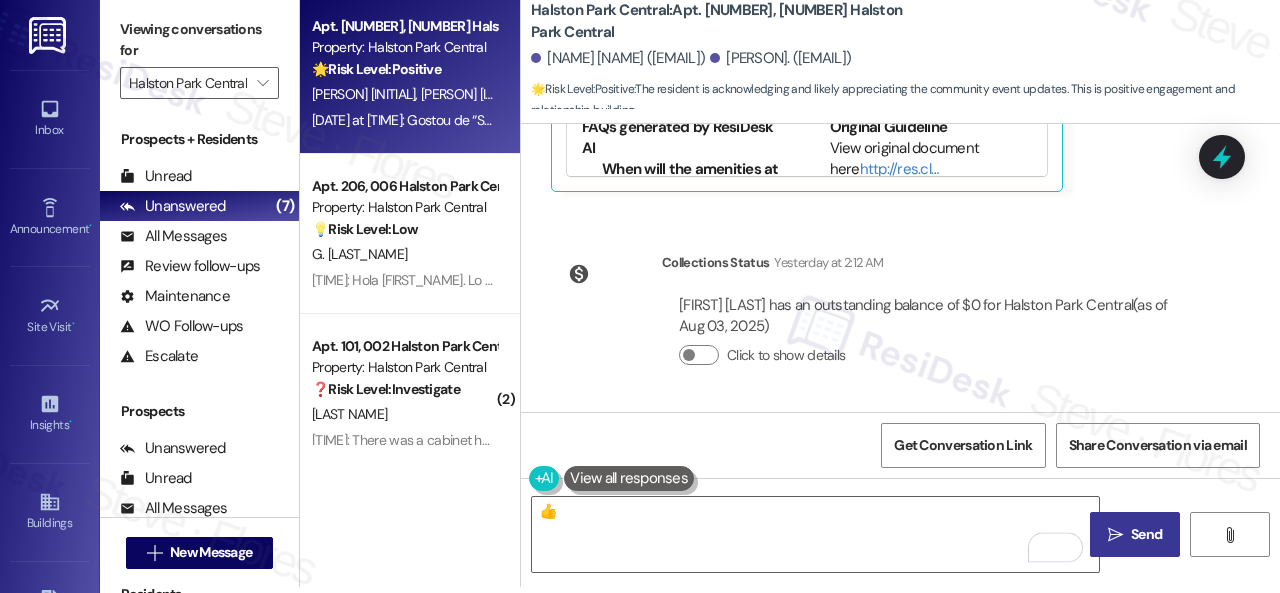 click on "" at bounding box center (1115, 535) 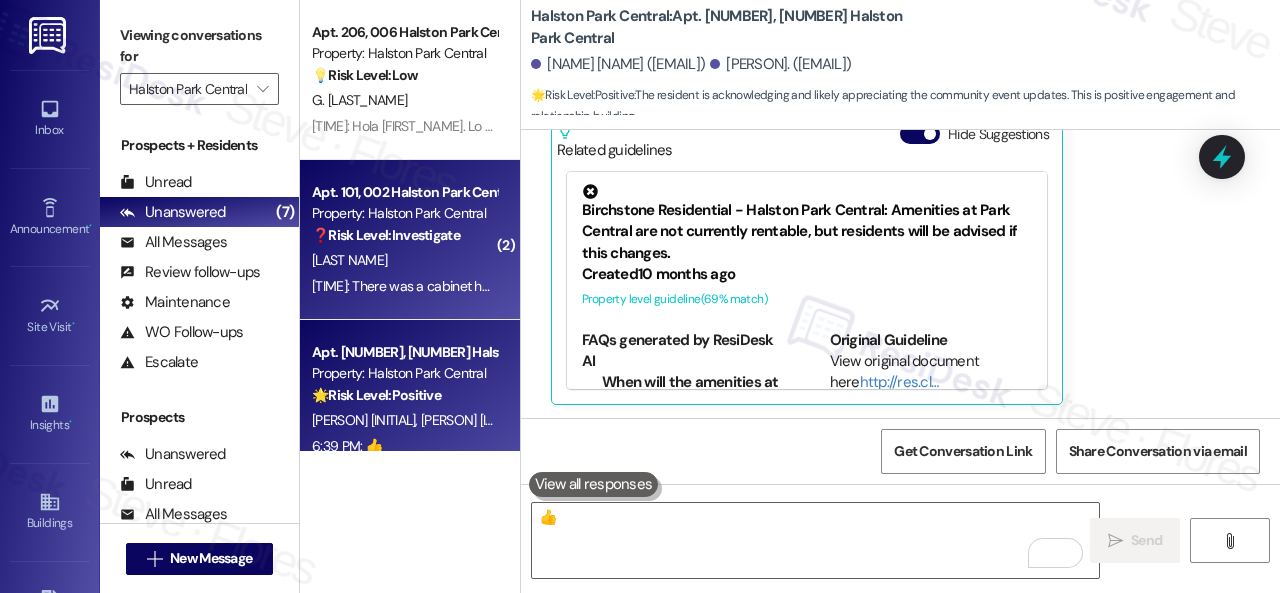click on "[LAST NAME]" at bounding box center [404, 260] 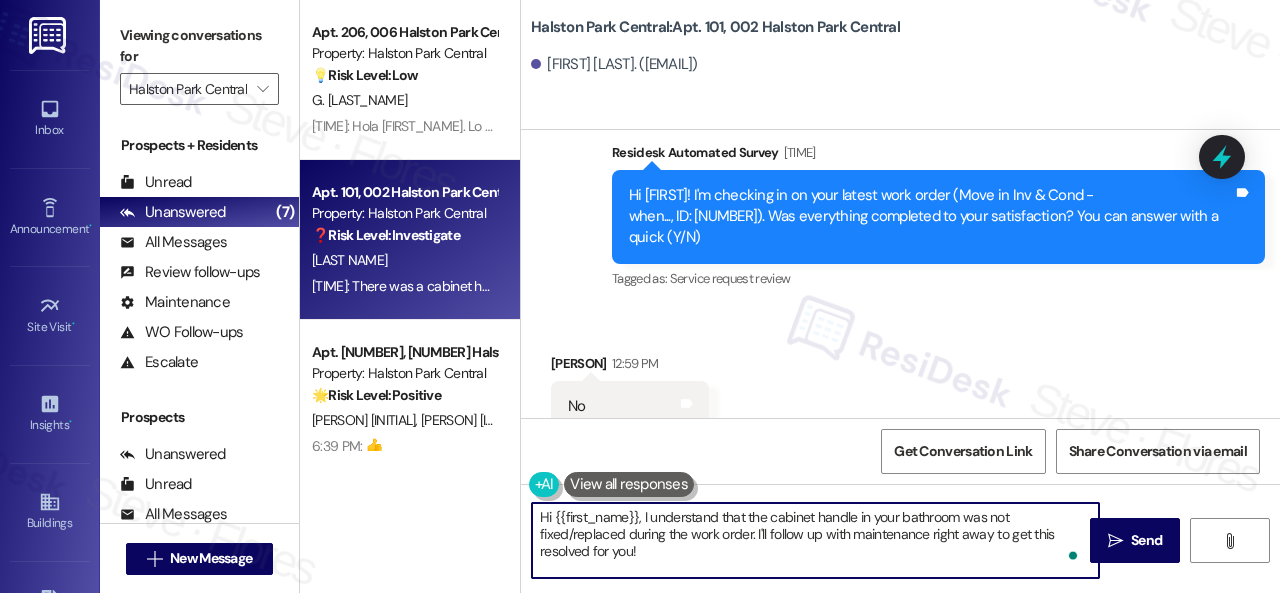 drag, startPoint x: 649, startPoint y: 553, endPoint x: 501, endPoint y: 507, distance: 154.98387 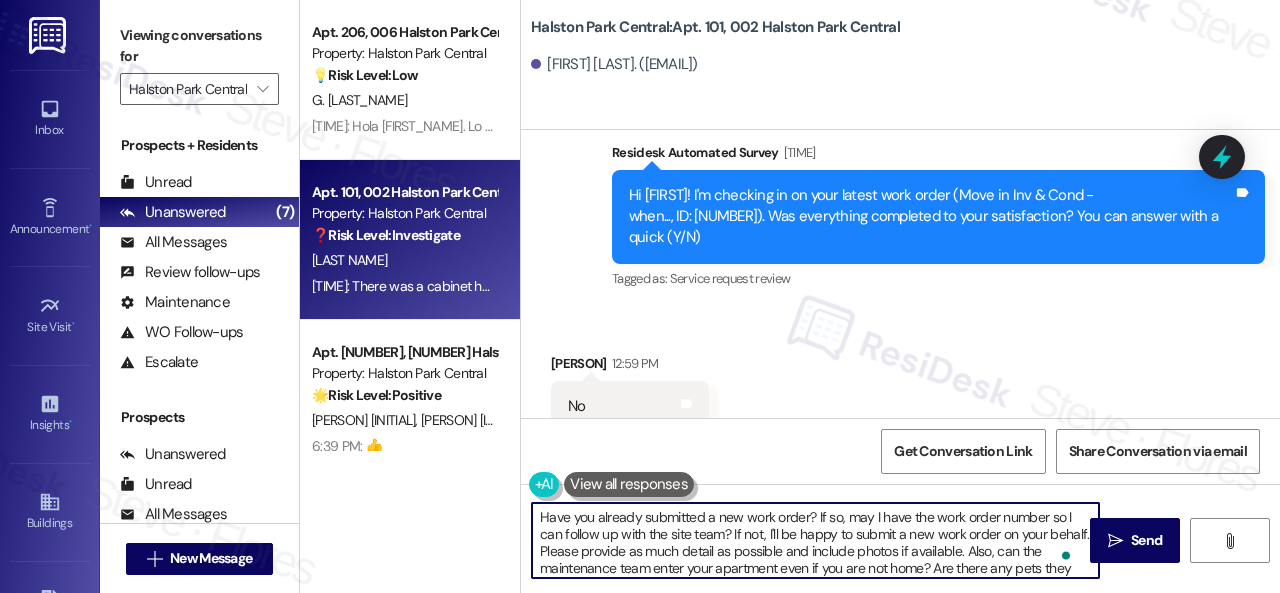scroll, scrollTop: 16, scrollLeft: 0, axis: vertical 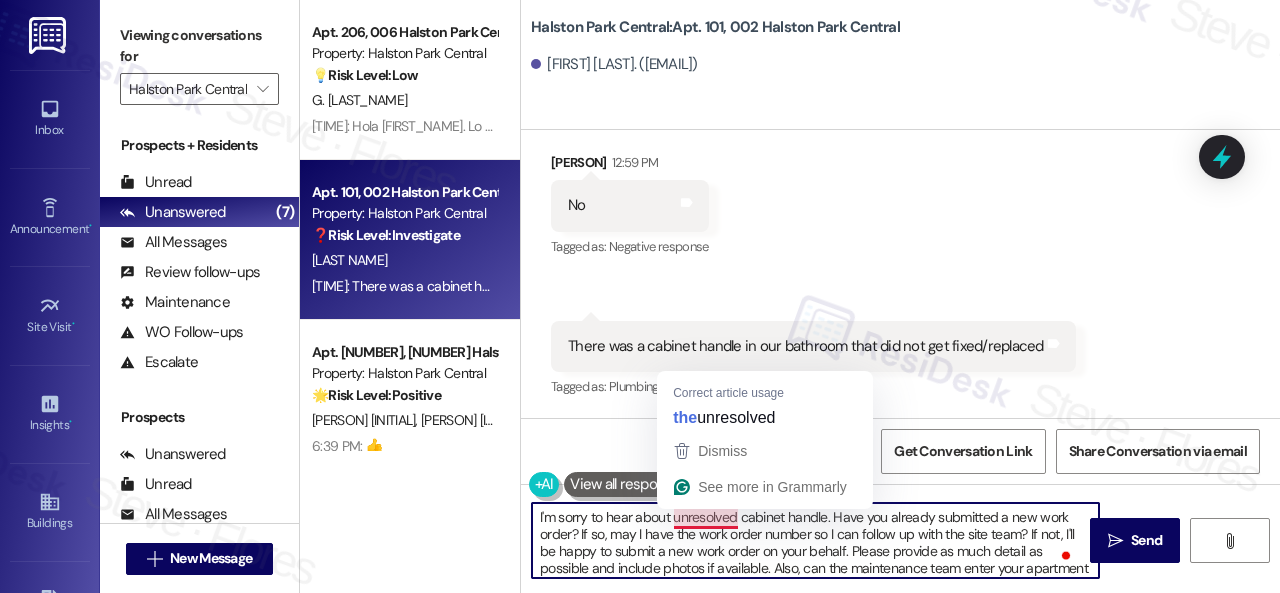 click on "I'm sorry to hear about unresolved cabinet handle. Have you already submitted a new work order? If so, may I have the work order number so I can follow up with the site team? If not, I'll be happy to submit a new work order on your behalf. Please provide as much detail as possible and include photos if available. Also, can the maintenance team enter your apartment even if you are not home? Are there any pets they should be concerned about?" at bounding box center [815, 540] 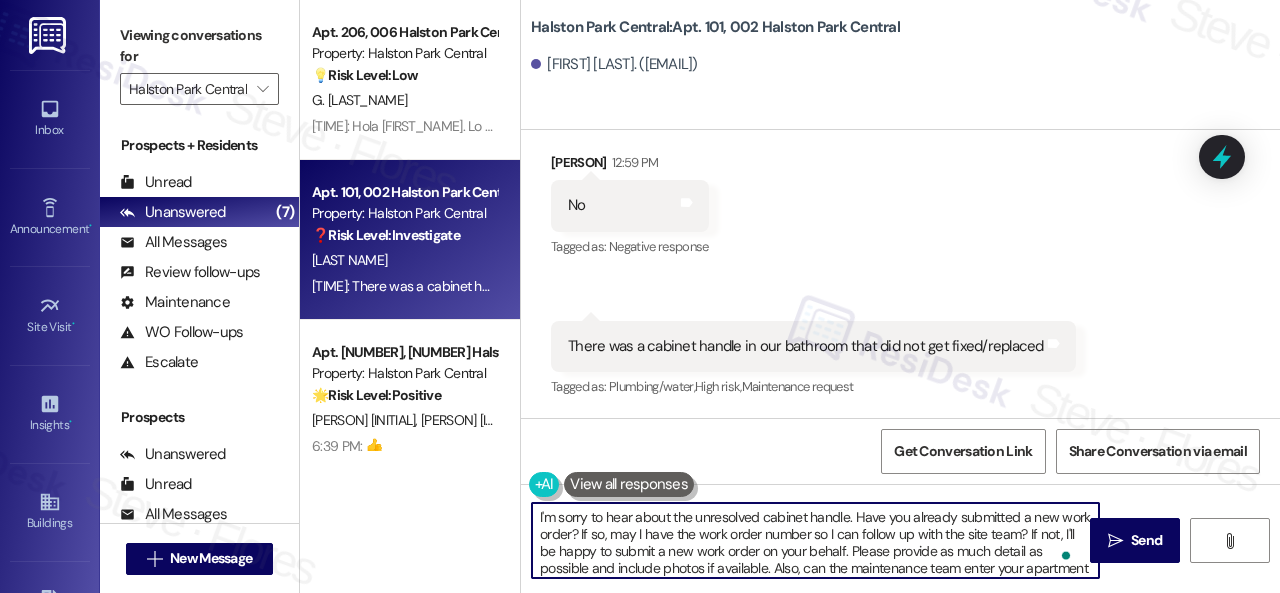 click on "I'm sorry to hear about the unresolved cabinet handle. Have you already submitted a new work order? If so, may I have the work order number so I can follow up with the site team? If not, I'll be happy to submit a new work order on your behalf. Please provide as much detail as possible and include photos if available. Also, can the maintenance team enter your apartment even if you are not home? Are there any pets they should be concerned about?" at bounding box center [815, 540] 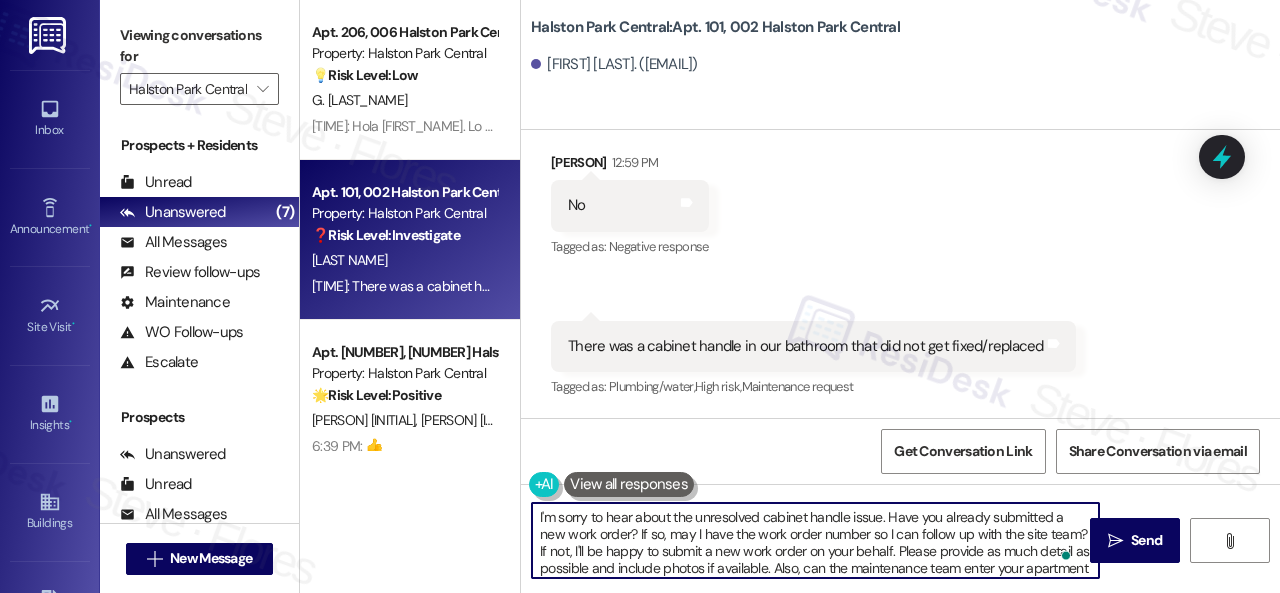 scroll, scrollTop: 16, scrollLeft: 0, axis: vertical 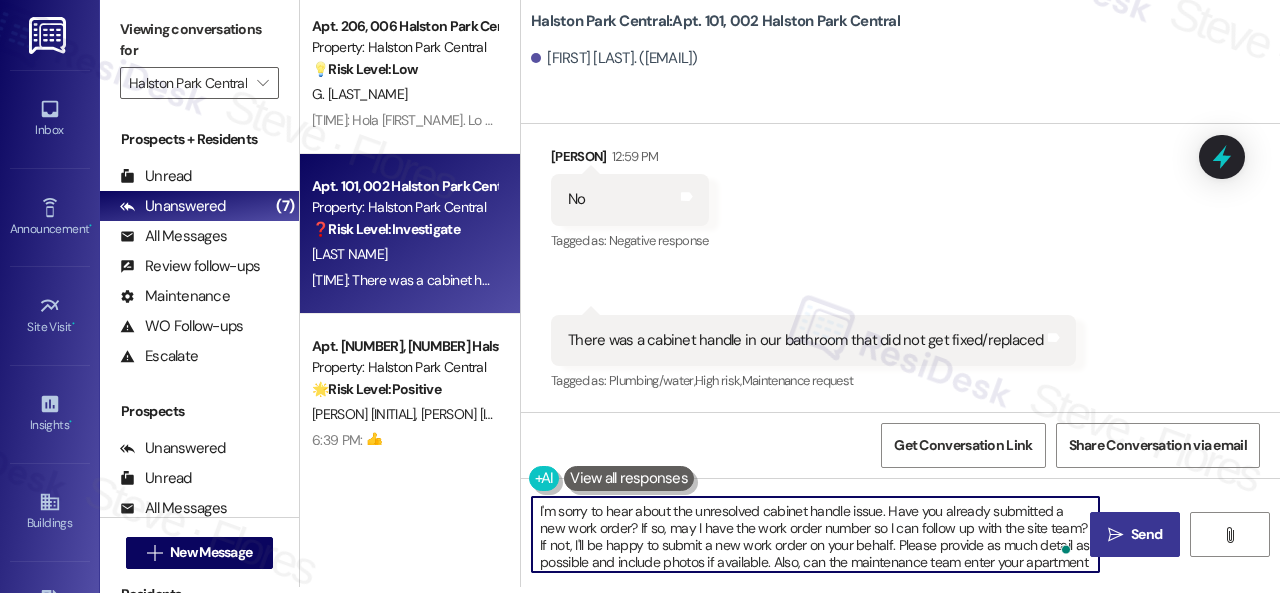 type on "I'm sorry to hear about the unresolved cabinet handle issue. Have you already submitted a new work order? If so, may I have the work order number so I can follow up with the site team? If not, I'll be happy to submit a new work order on your behalf. Please provide as much detail as possible and include photos if available. Also, can the maintenance team enter your apartment even if you are not home? Are there any pets they should be concerned about?" 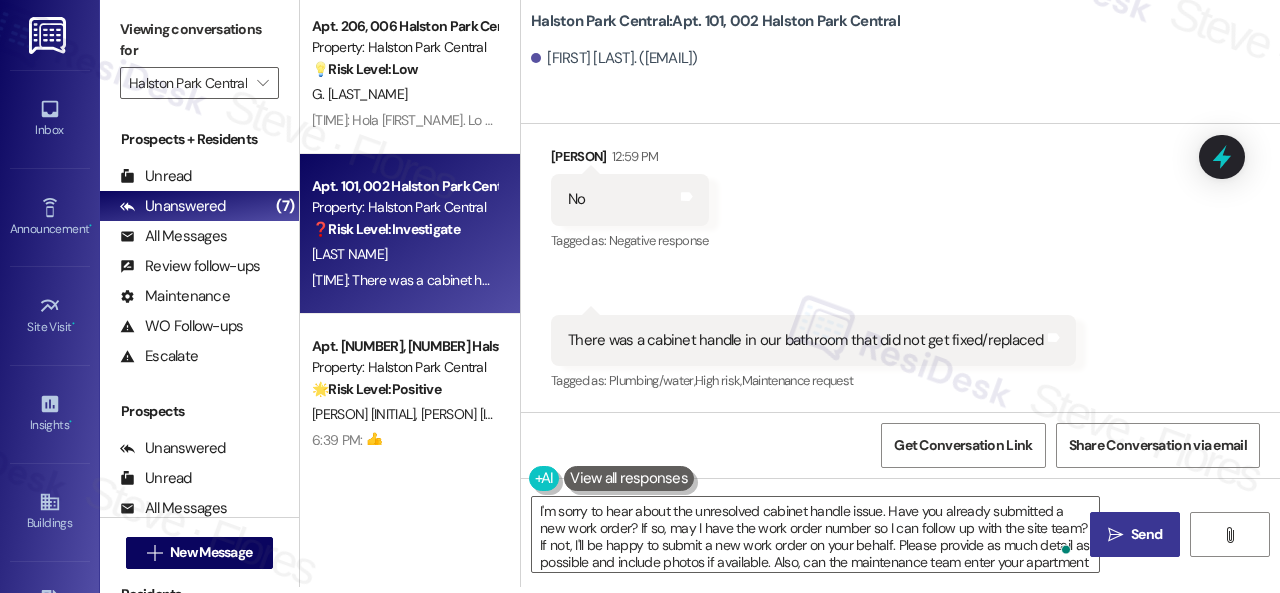 click on " Send" at bounding box center [1135, 534] 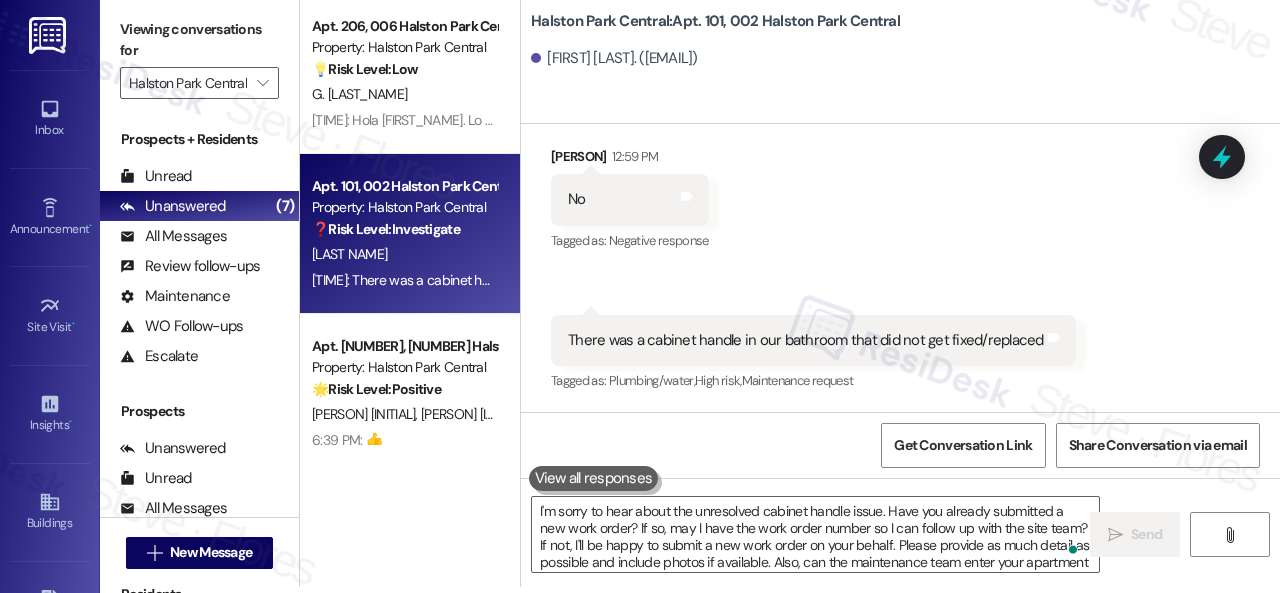 scroll, scrollTop: 0, scrollLeft: 0, axis: both 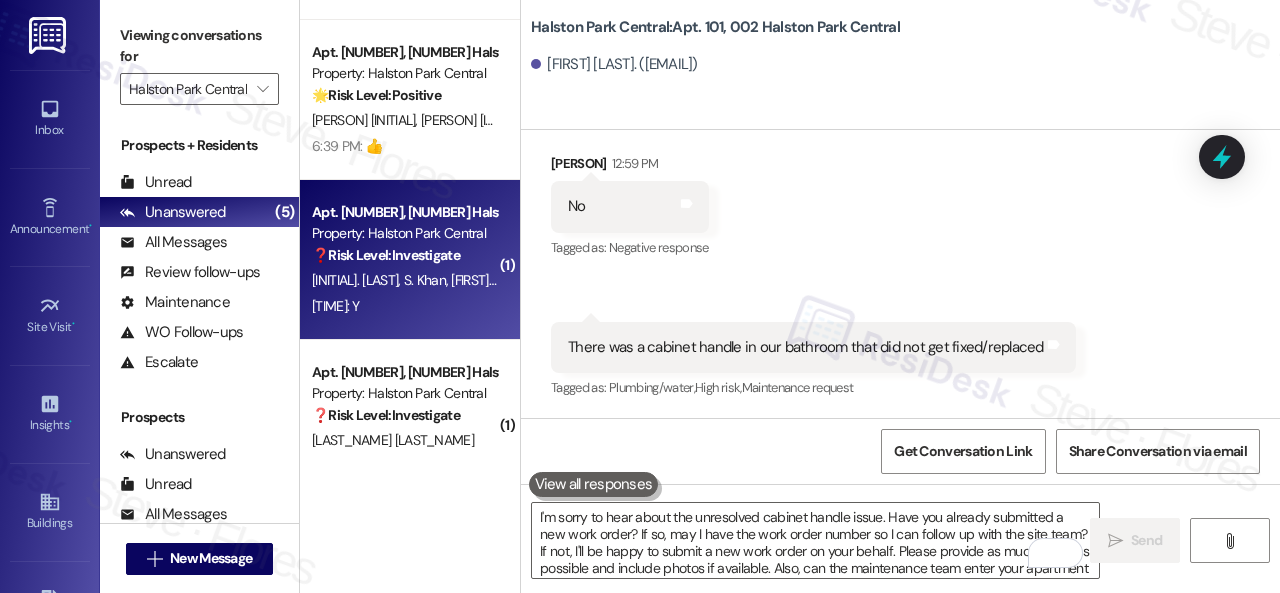 click on "12:32 PM: Y 12:32 PM: Y" at bounding box center [404, 306] 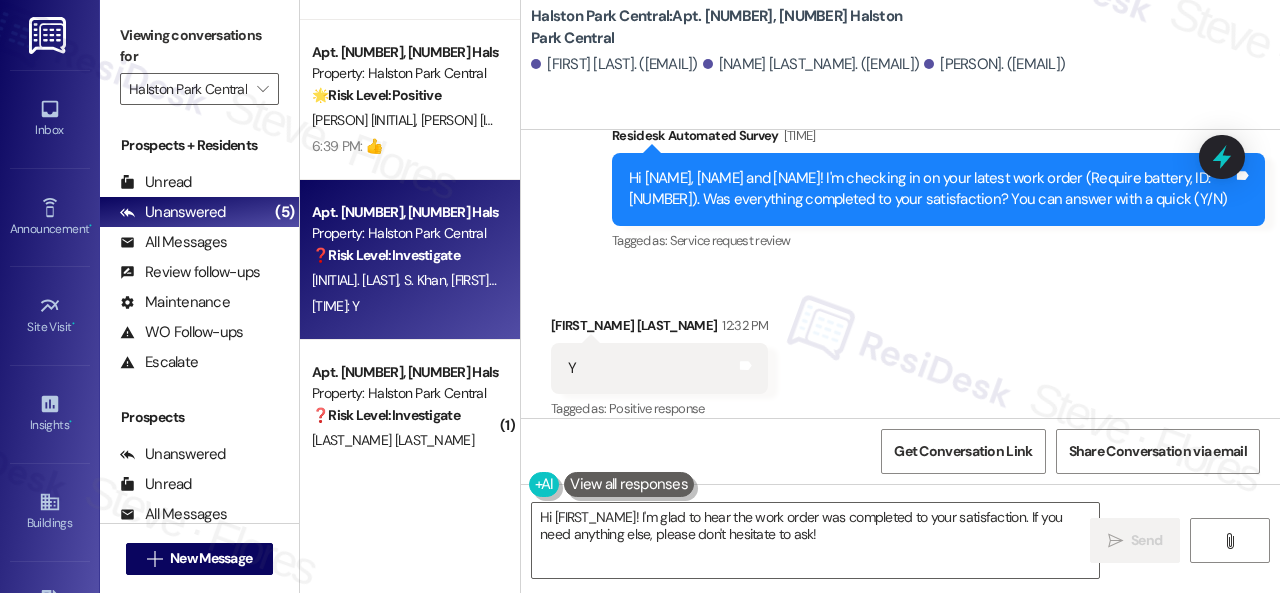 scroll, scrollTop: 14293, scrollLeft: 0, axis: vertical 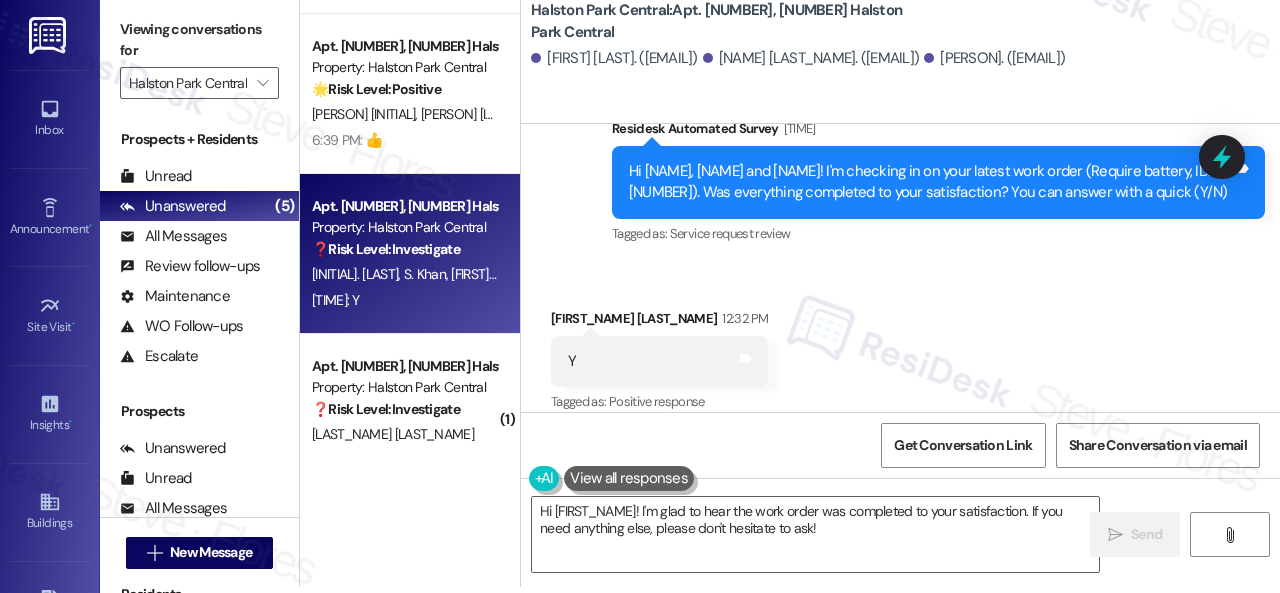 click on "Survey, sent via SMS Residesk Automated Survey [TIME] Hi [FIRST], [FIRST] and [FIRST]! I'm checking in on your latest work order (Require battery, ID: 16067562). Was everything completed to your satisfaction? You can answer with a quick (Y/N) Tags and notes Tagged as:   Service request review Click to highlight conversations about Service request review" at bounding box center [900, 168] 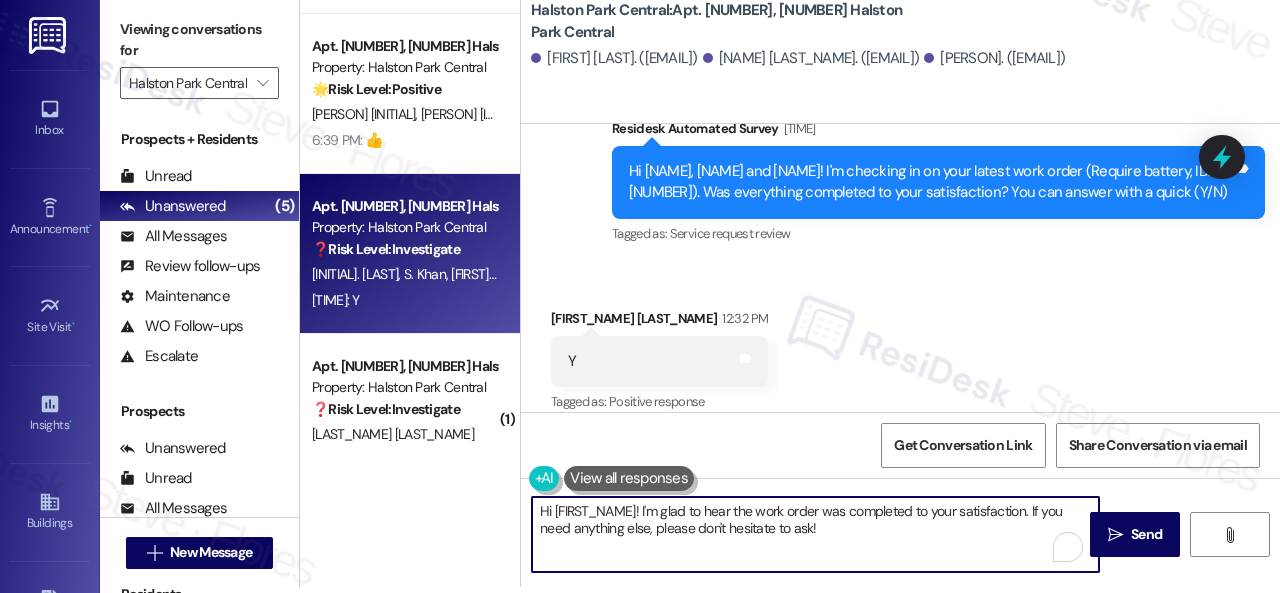drag, startPoint x: 836, startPoint y: 532, endPoint x: 361, endPoint y: 464, distance: 479.84268 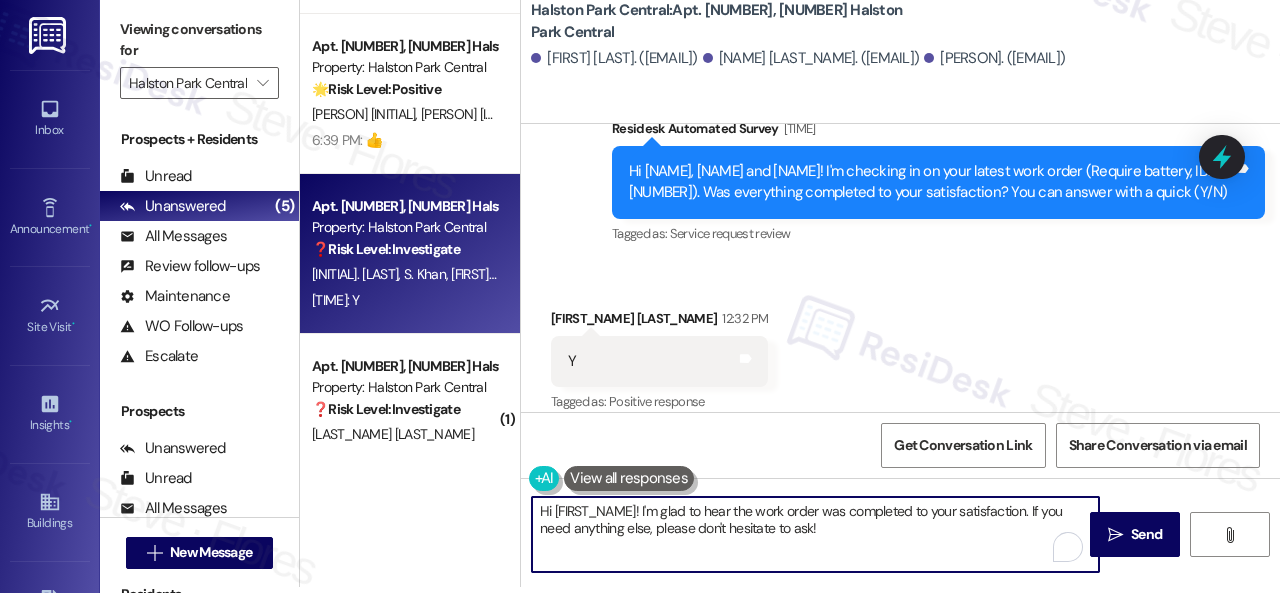 click on "Apt. [NUMBER], [NUMBER] Halston Park Central Property: Halston Park Central ❓ Risk Level: Investigate [LAST NAME] [TIME]: I'm sorry to hear about the unresolved cabinet handle issue. Have you already submitted a new work order? If so, may I have the work order number so I can follow up with the site team? If not, I'll be happy to submit a new work order on your behalf. Please provide as much detail as possible and include photos if available. Also, can the maintenance team enter your apartment even if you are not home? Are there any pets they should be concerned about? Apt. [NUMBER], [NUMBER] Halston Park Central Property: Halston Park Central 💡 Risk Level: Low The resident is asking a question about office hours on a Sunday. This is a non-essential request. [NAME] Apt. [NUMBER], [NUMBER] Halston Park Central Property: Halston Park Central 🌟 Risk Level: Positive The resident is acknowledging and likely appreciating the community event updates. This is positive engagement and relationship building. [NAME] ❓ ( [NUMBER] )" at bounding box center (790, 290) 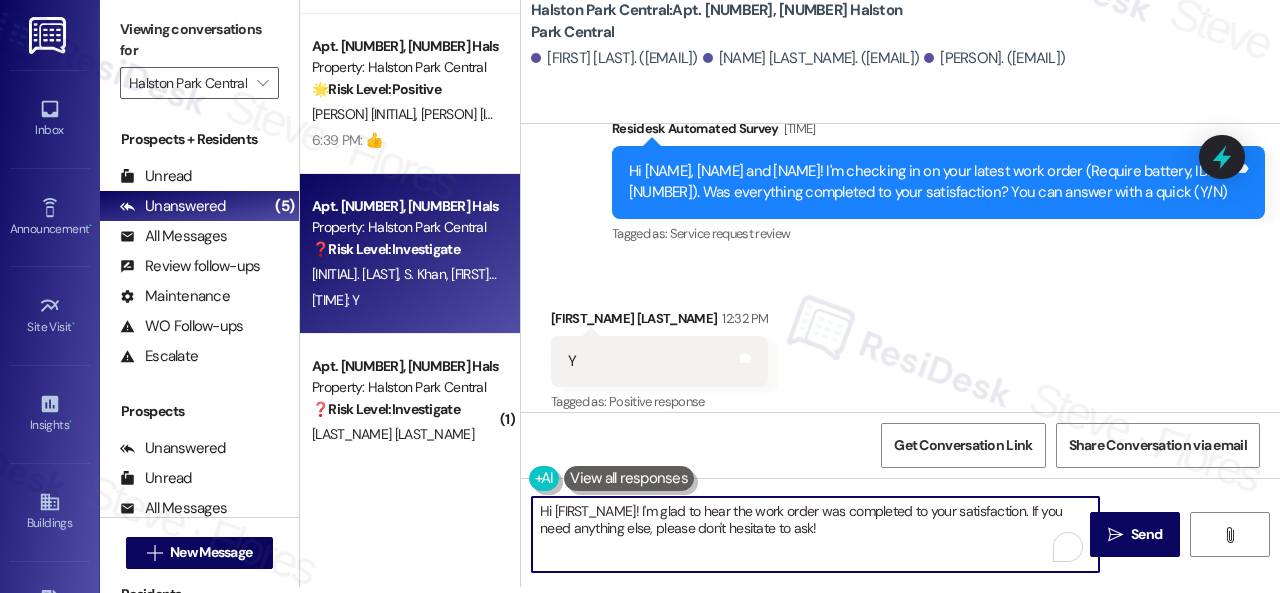 paste on "Glad everything’s all set! If {{property}} met your expectations, please reply with “Yes.” If not, no problem — we’d love to hear your feedback so we can continue to improve. Thank you" 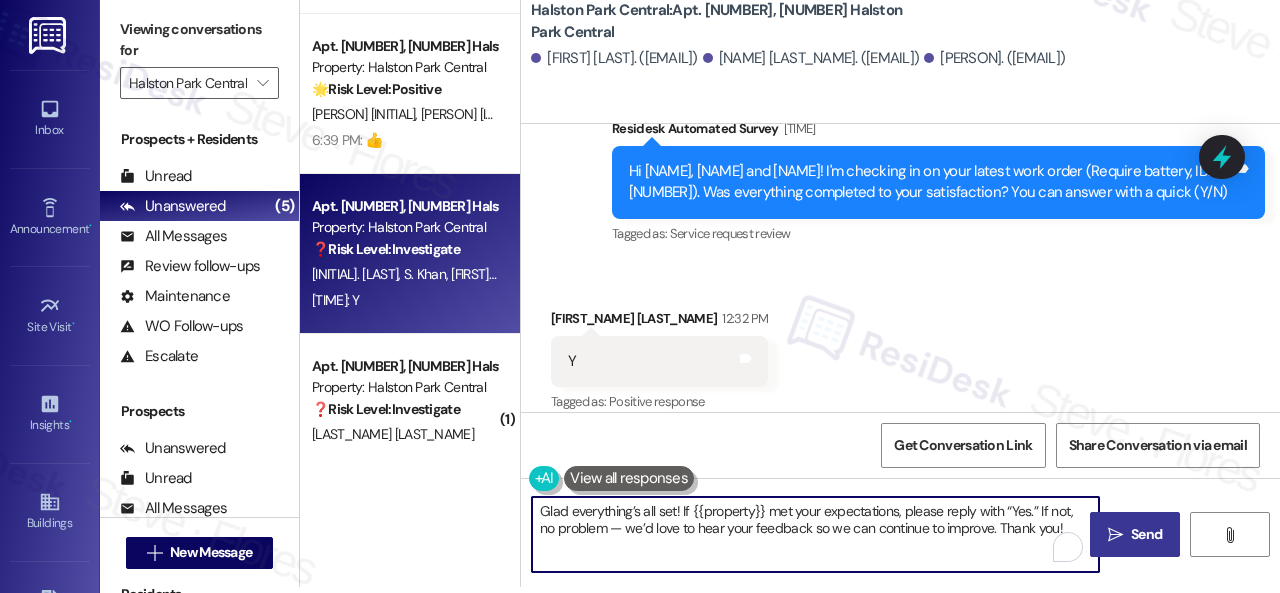 type on "Glad everything’s all set! If {{property}} met your expectations, please reply with “Yes.” If not, no problem — we’d love to hear your feedback so we can continue to improve. Thank you!" 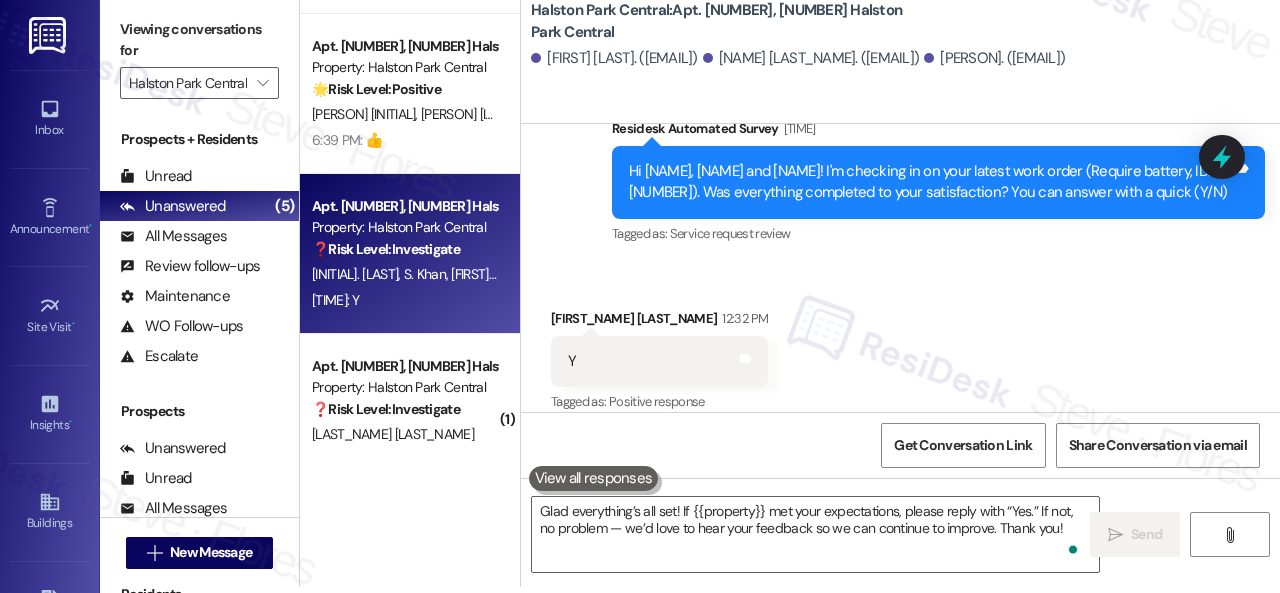 scroll, scrollTop: 0, scrollLeft: 0, axis: both 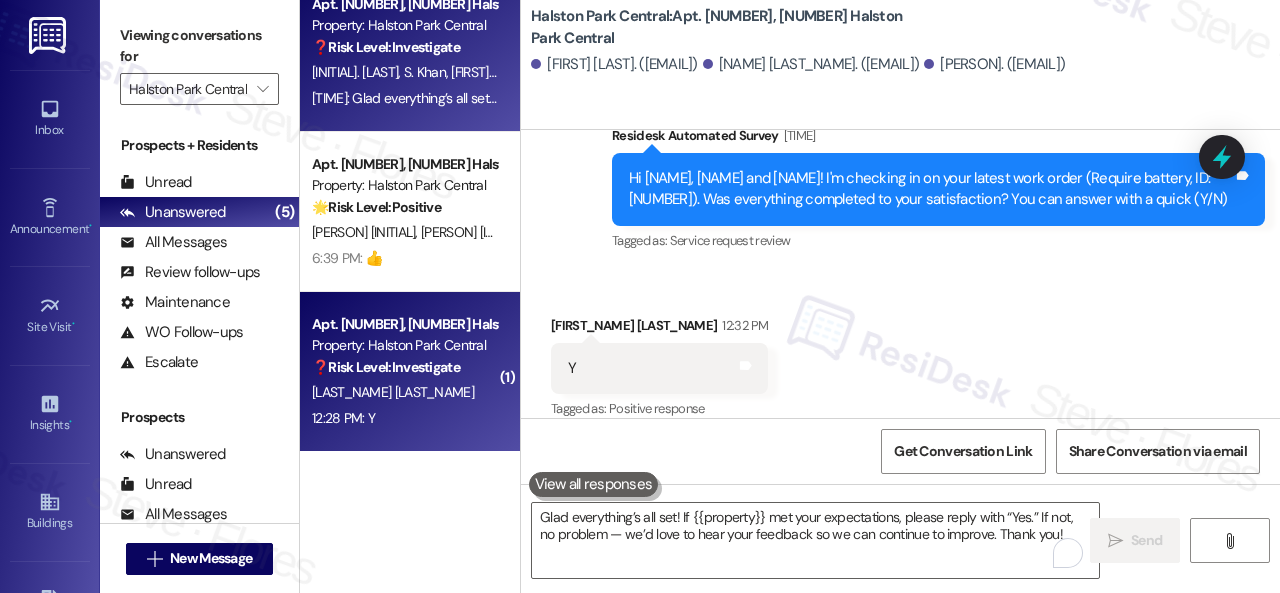 click on "12:28 PM: Y 12:28 PM: Y" at bounding box center [404, 418] 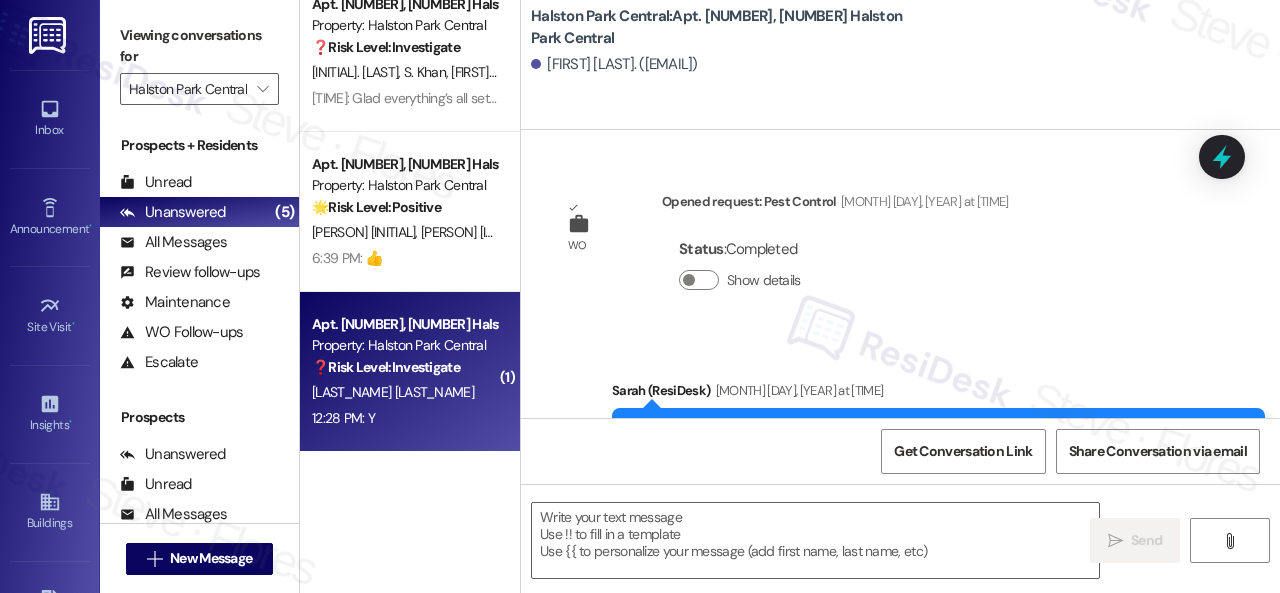 scroll, scrollTop: 31623, scrollLeft: 0, axis: vertical 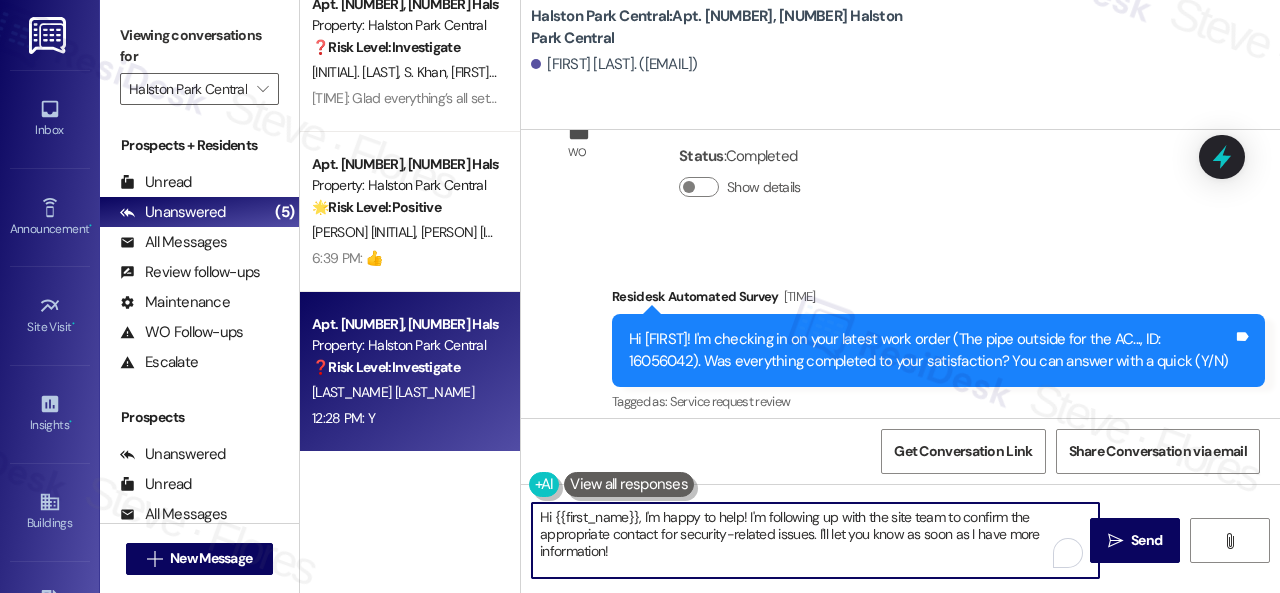 drag, startPoint x: 642, startPoint y: 563, endPoint x: 460, endPoint y: 498, distance: 193.2589 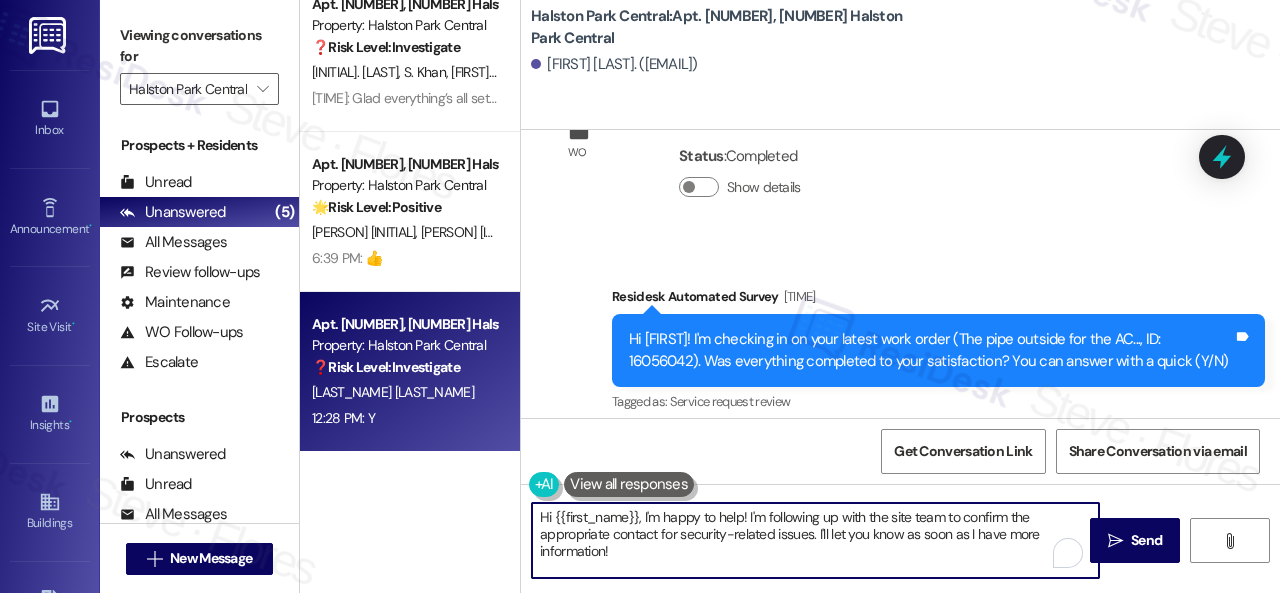 paste on "Glad everything’s all set! If {{property}} met your expectations, please reply with “Yes.” If not, no problem — we’d love to hear your feedback so we can continue to improve. Thank you" 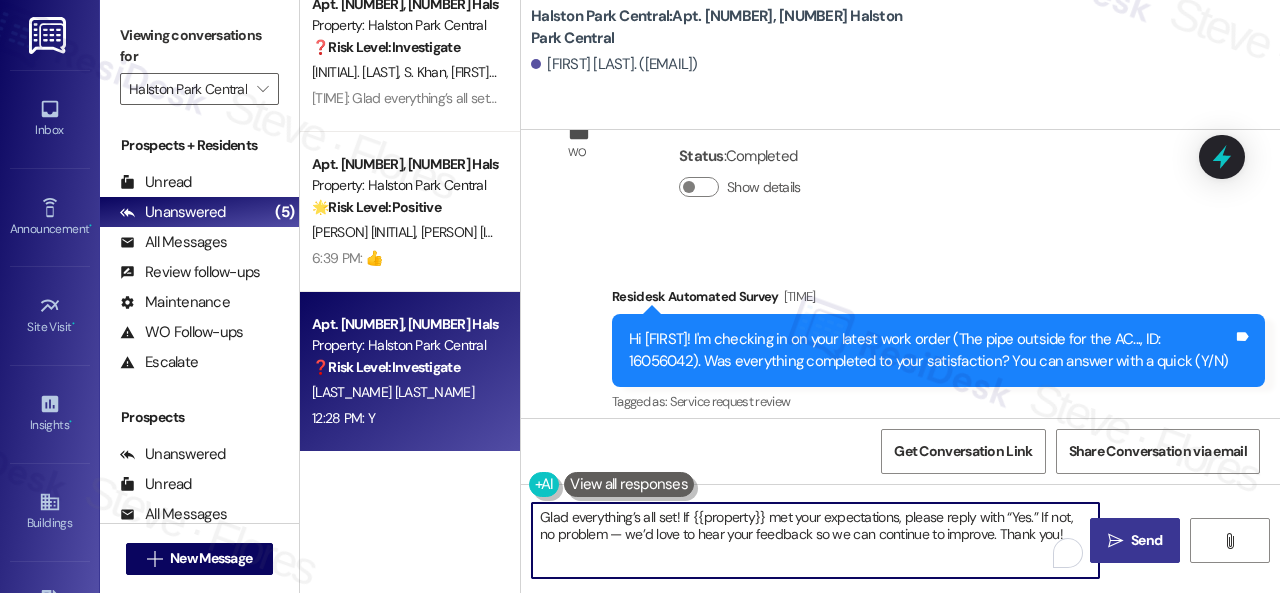 type on "Glad everything’s all set! If {{property}} met your expectations, please reply with “Yes.” If not, no problem — we’d love to hear your feedback so we can continue to improve. Thank you!" 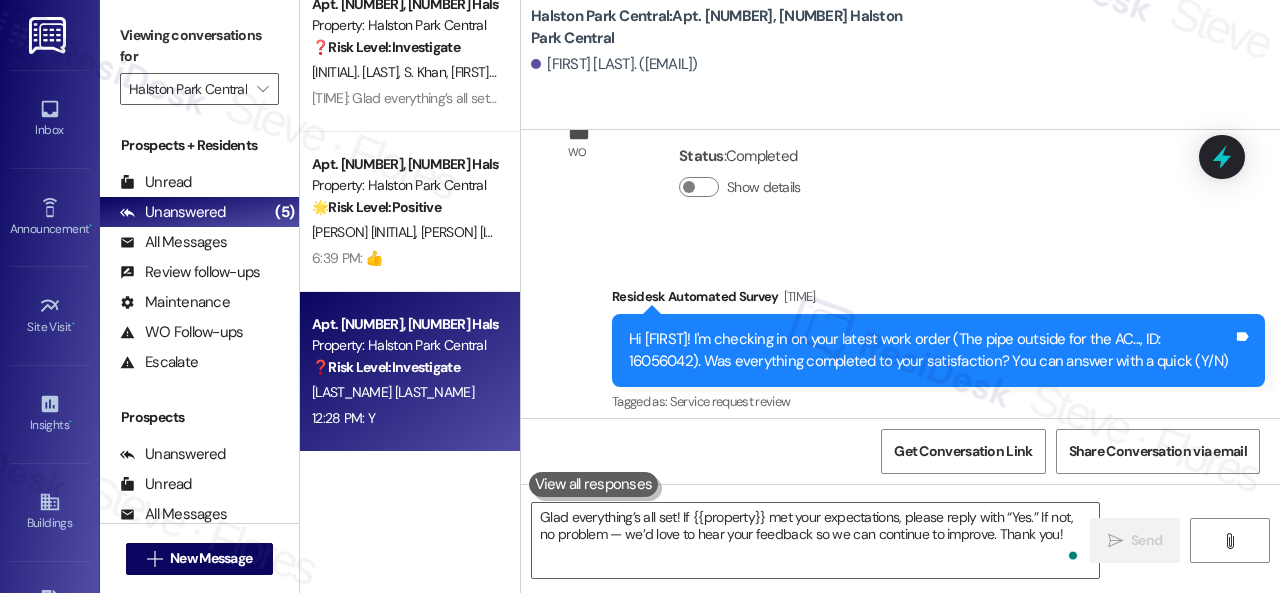scroll, scrollTop: 31622, scrollLeft: 0, axis: vertical 